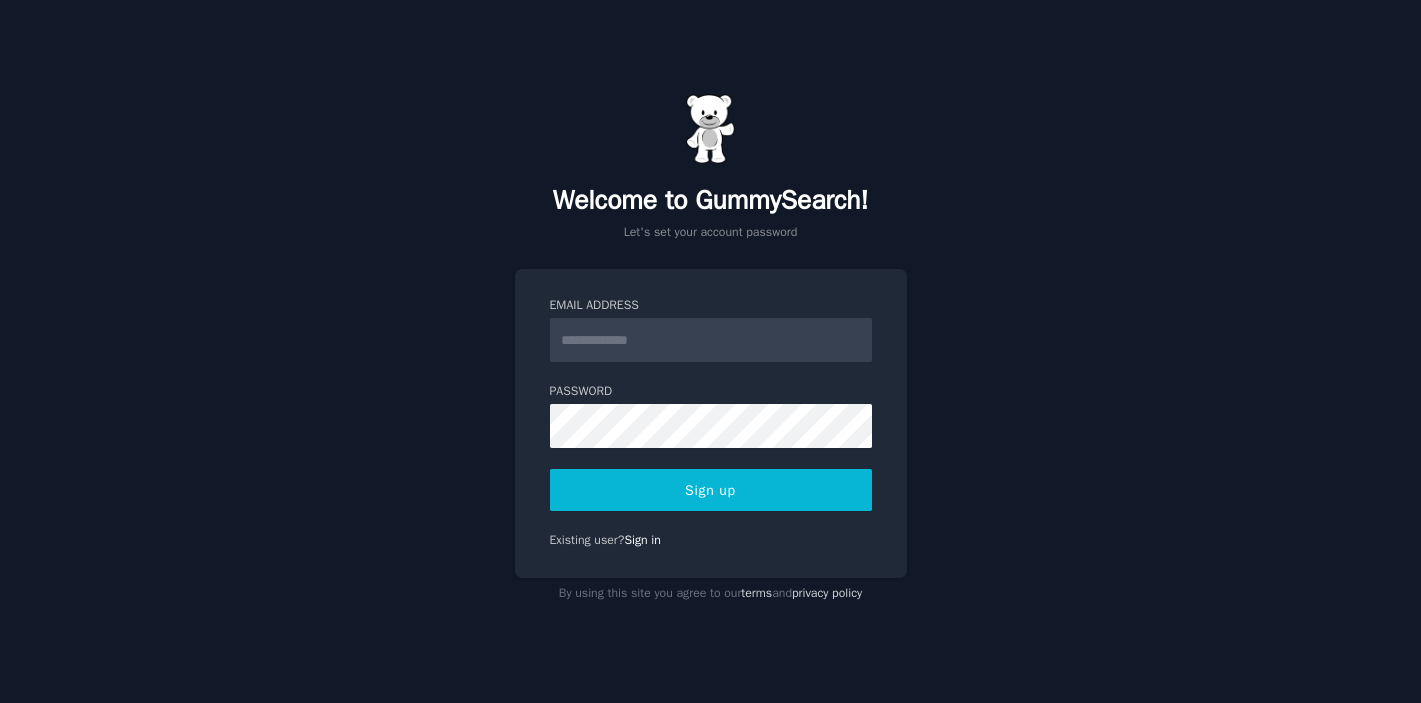 scroll, scrollTop: 0, scrollLeft: 0, axis: both 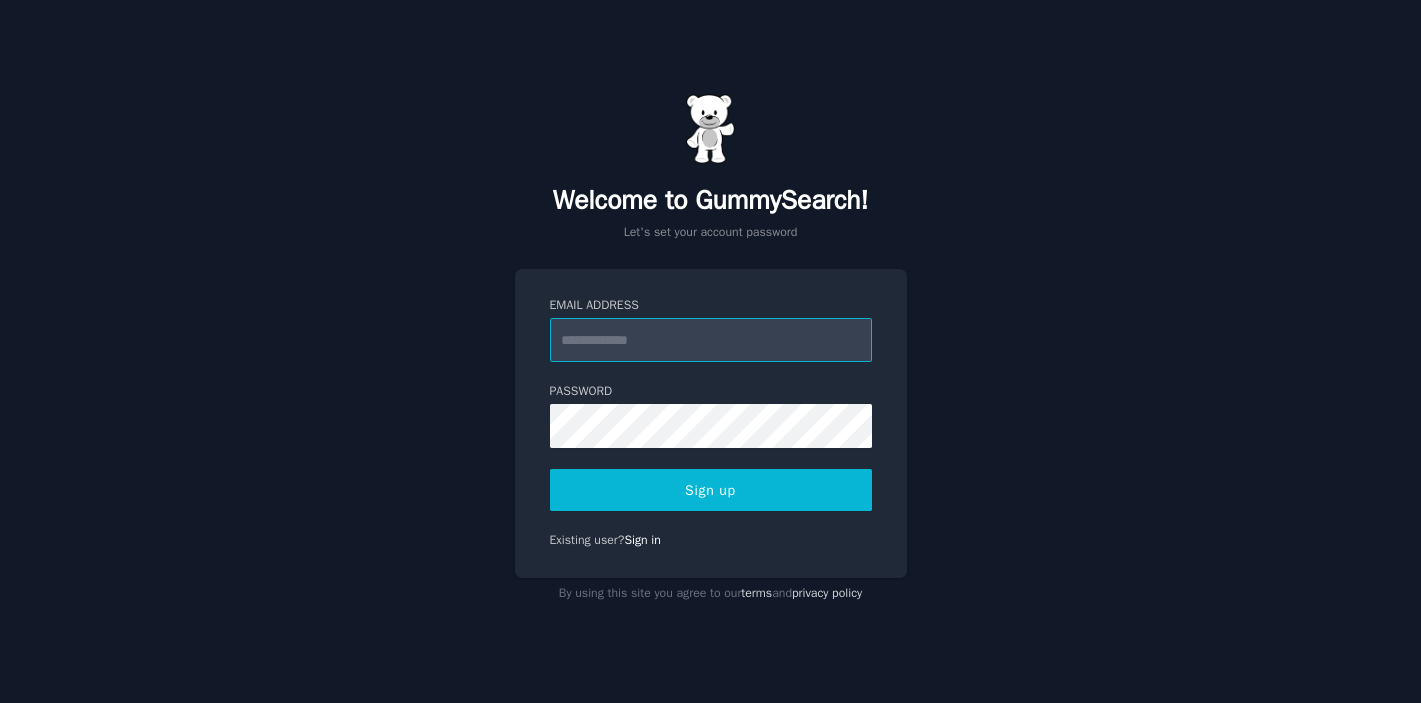 click on "Email Address" at bounding box center (711, 340) 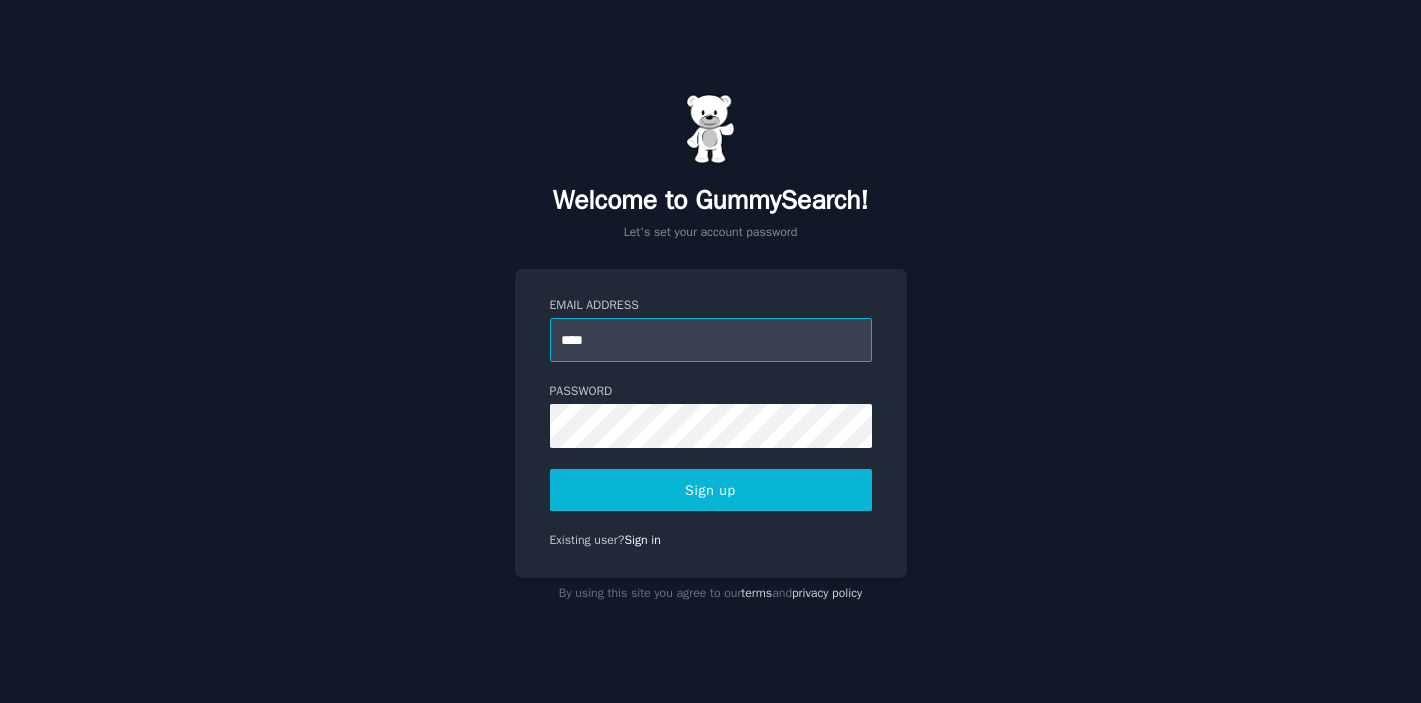 type on "**********" 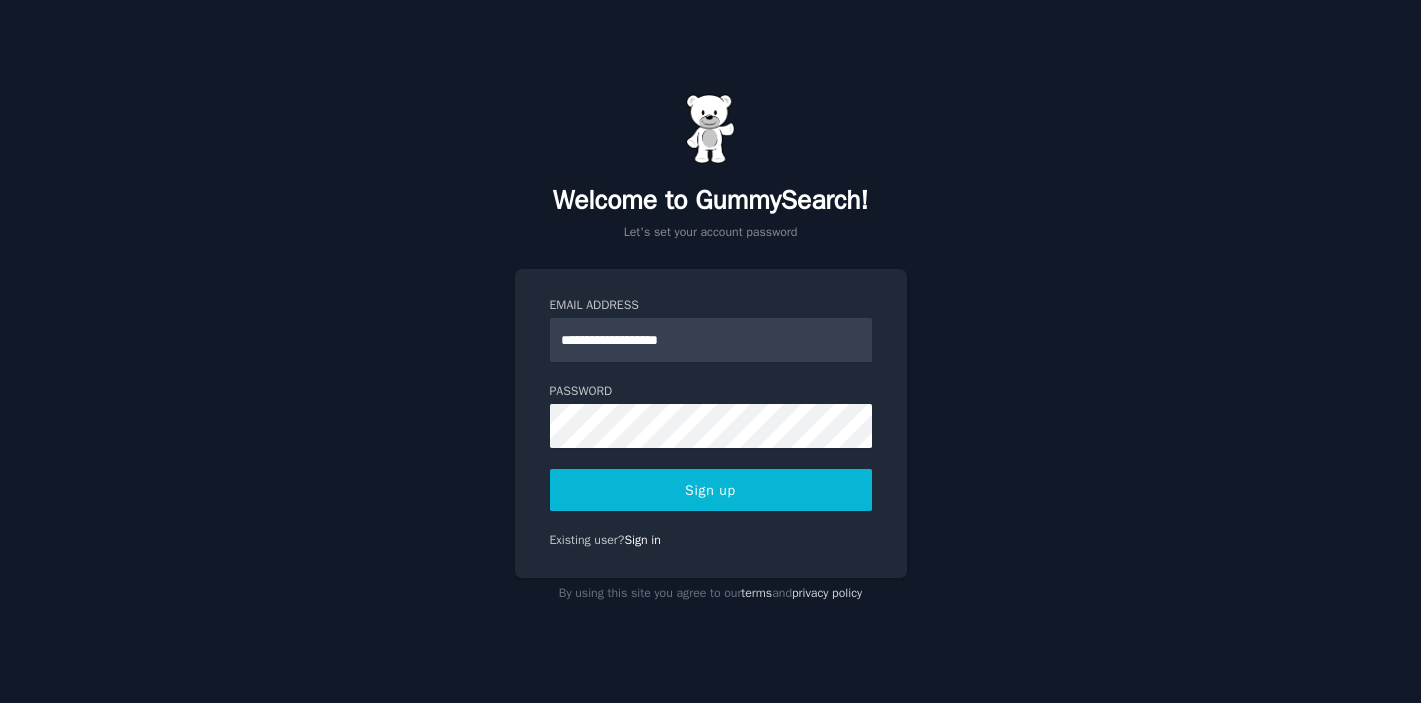 click on "Sign up" at bounding box center (711, 490) 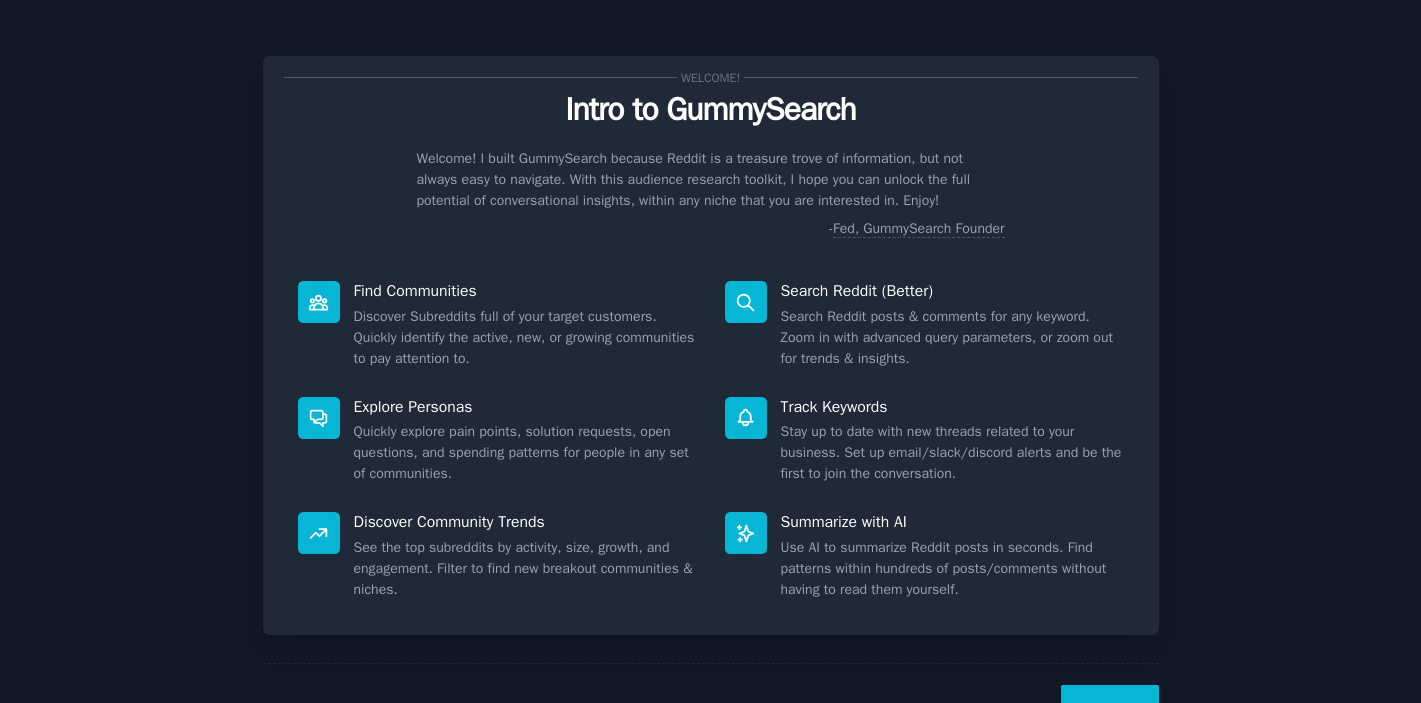 scroll, scrollTop: 0, scrollLeft: 0, axis: both 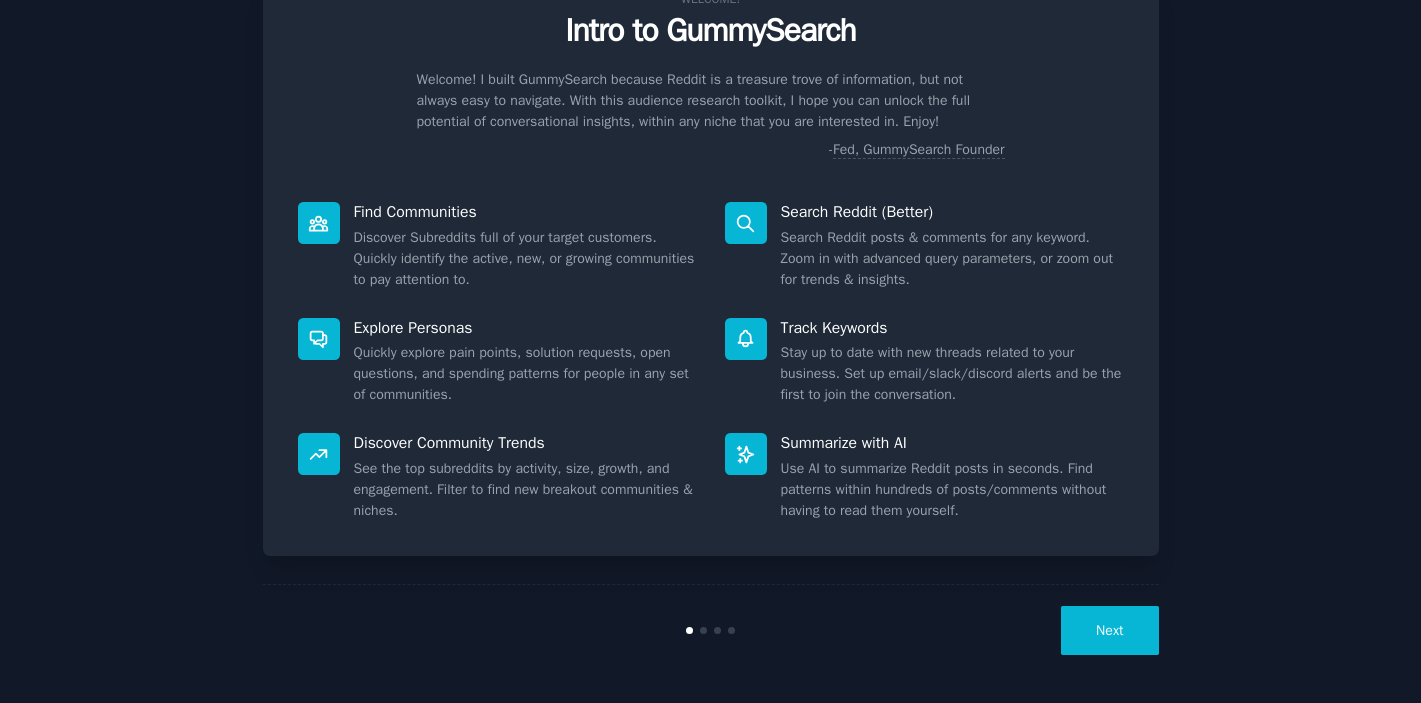 click on "Next" at bounding box center [1109, 630] 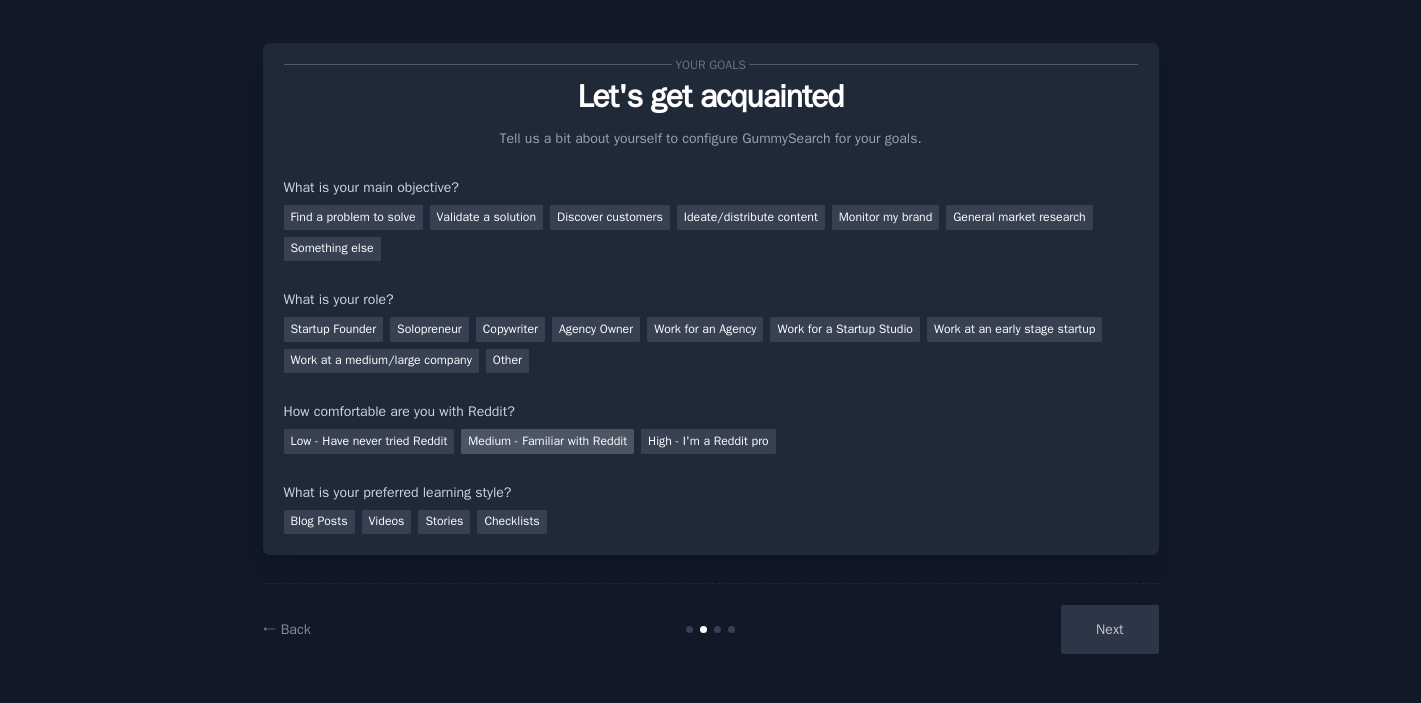 click on "Medium - Familiar with Reddit" at bounding box center (547, 441) 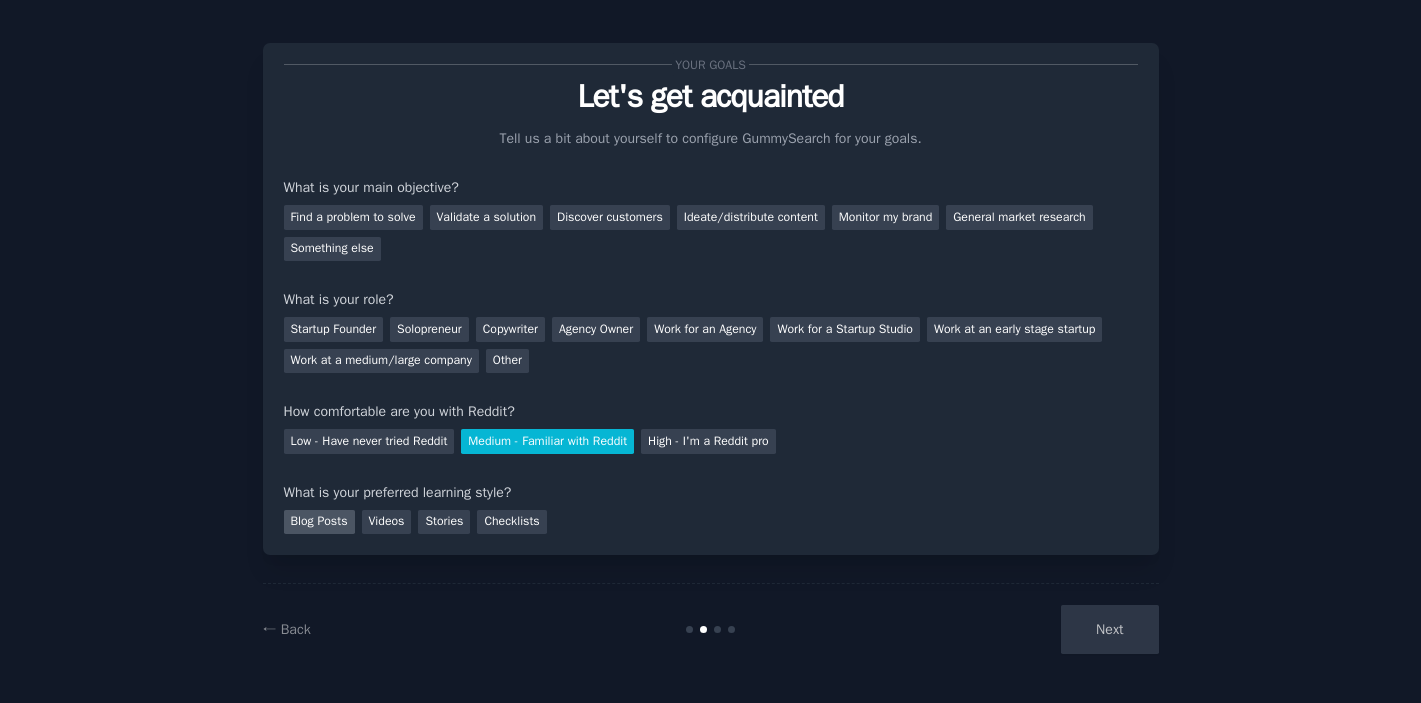 click on "Blog Posts" at bounding box center (319, 522) 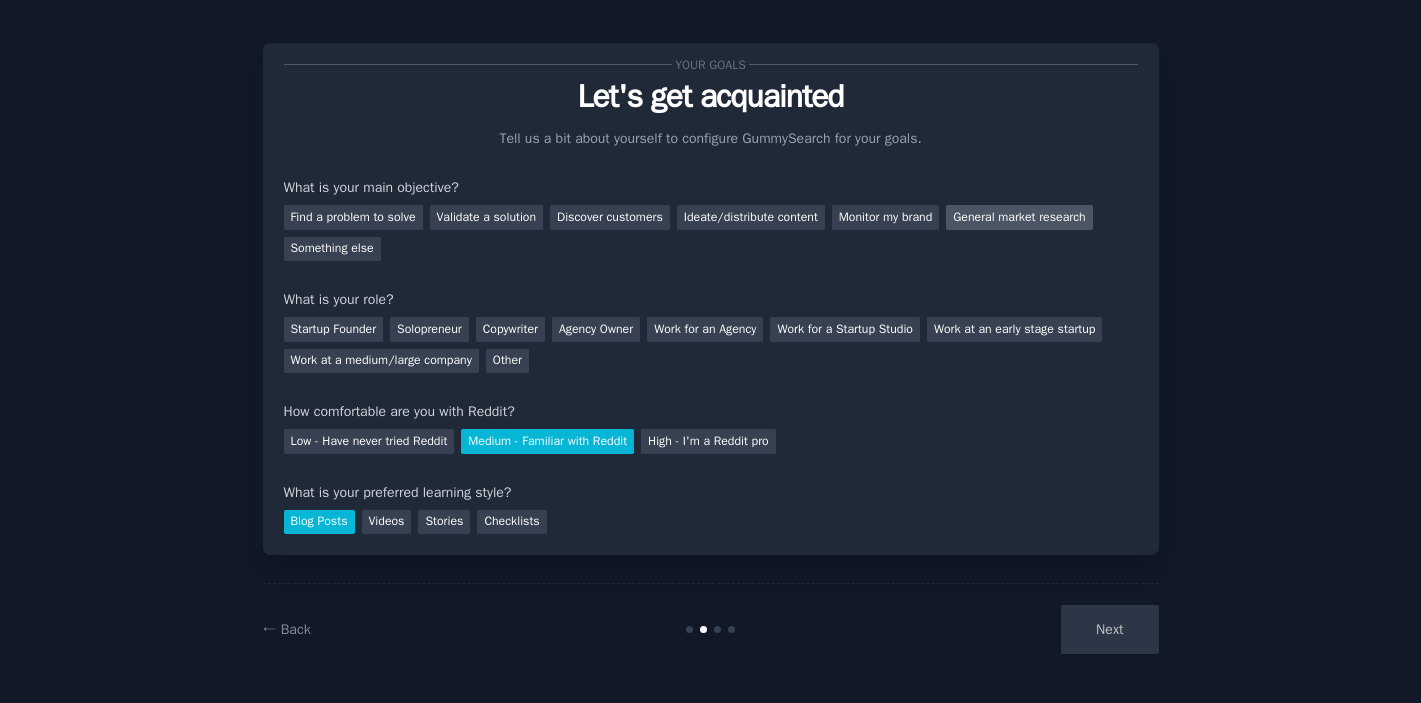 click on "General market research" at bounding box center [1019, 217] 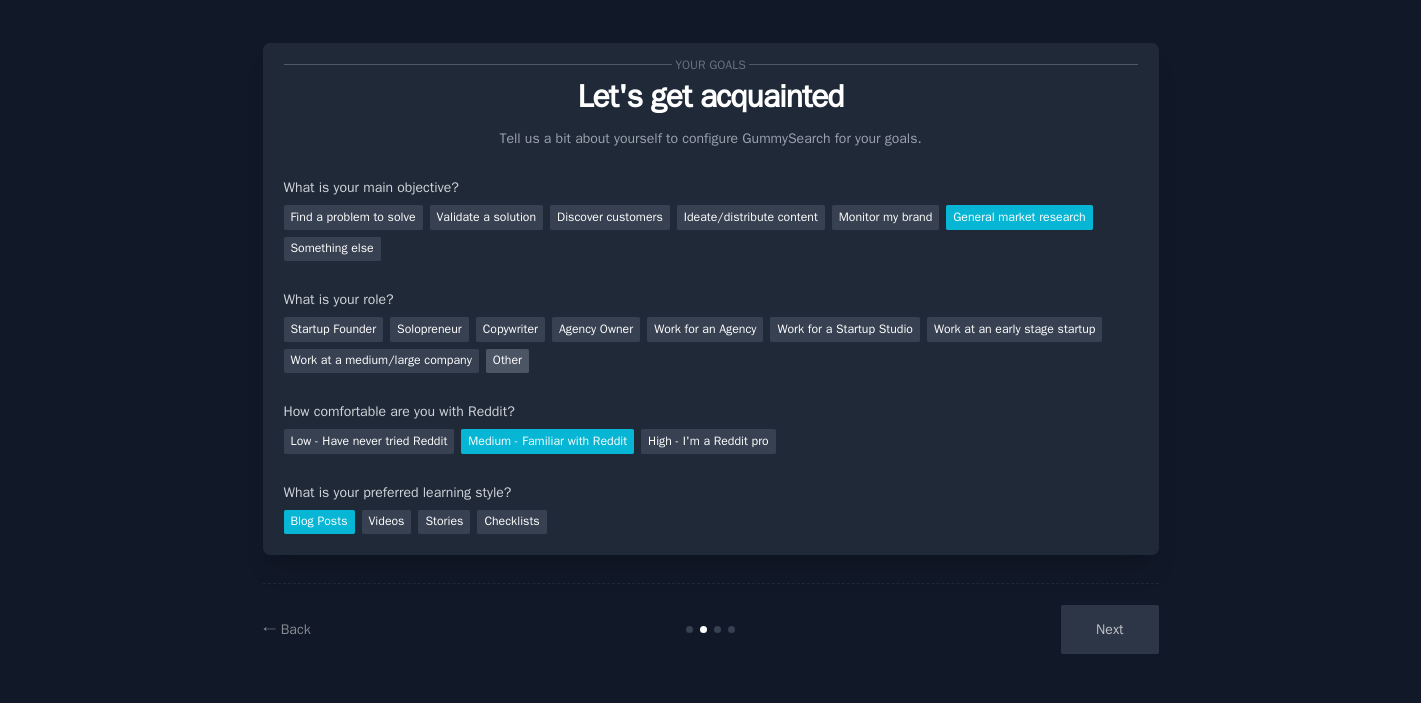 click on "Other" at bounding box center [507, 361] 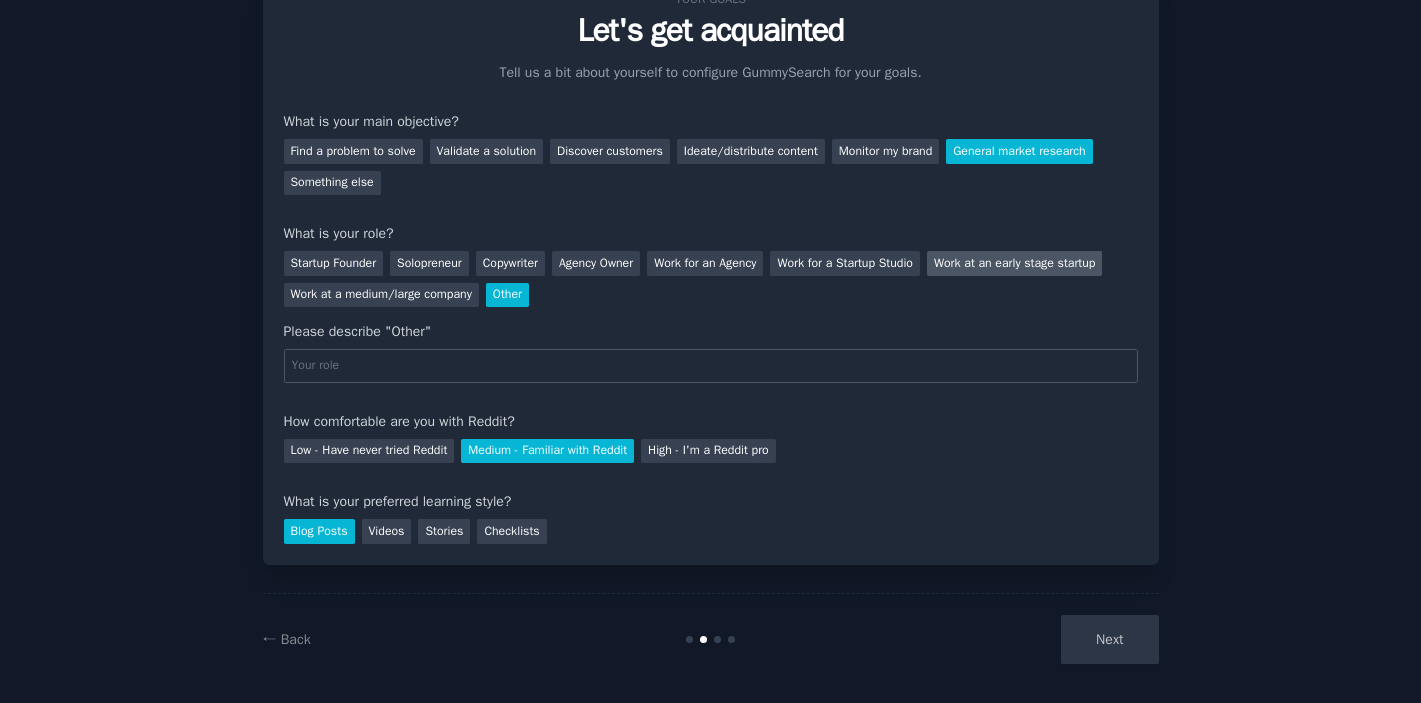 click on "Work at an early stage startup" at bounding box center (1014, 263) 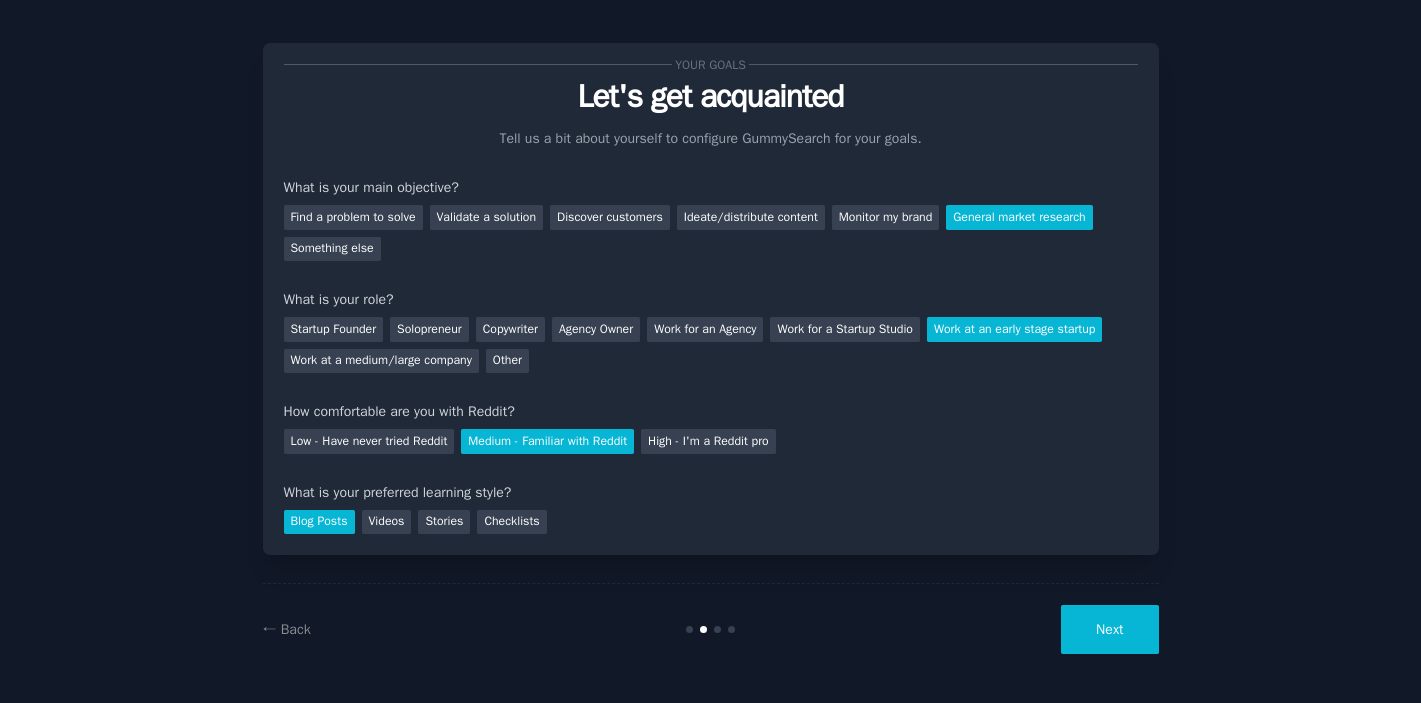 scroll, scrollTop: 13, scrollLeft: 0, axis: vertical 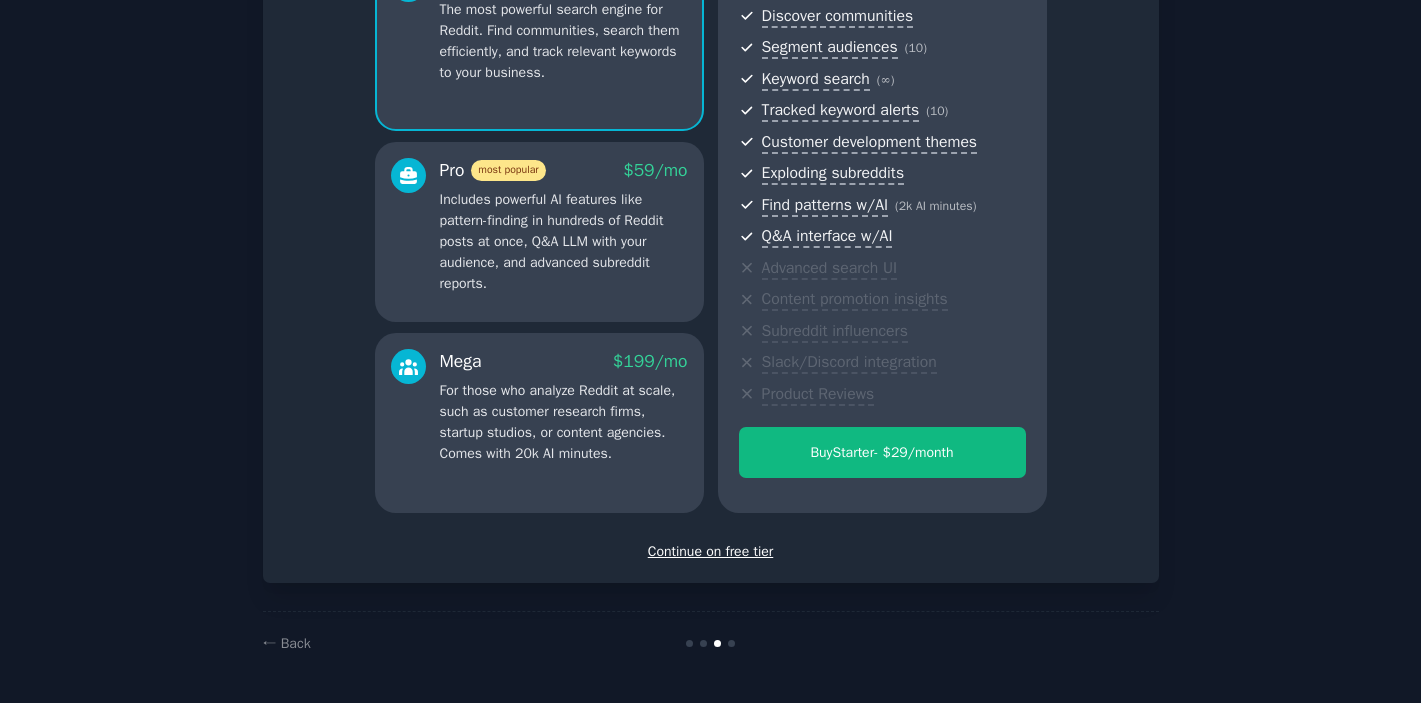 click on "Continue on free tier" at bounding box center (711, 551) 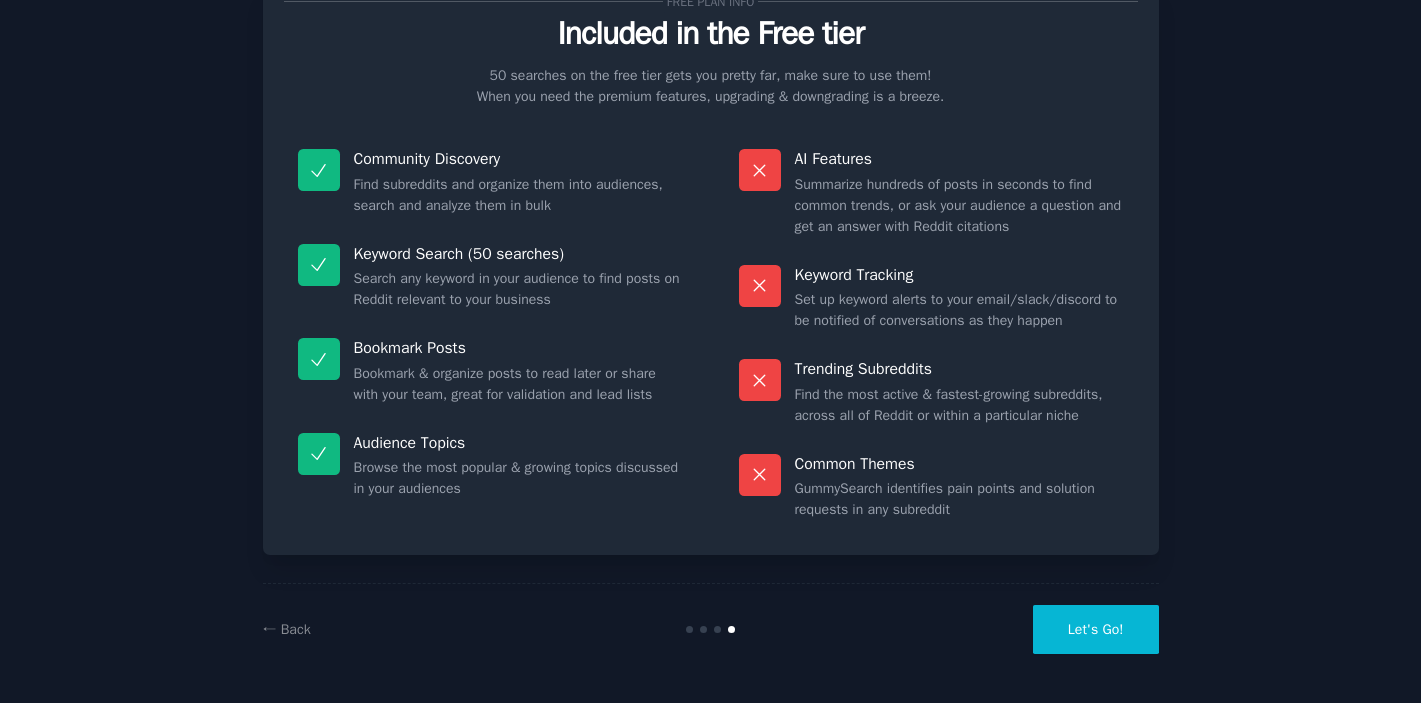 scroll, scrollTop: 76, scrollLeft: 0, axis: vertical 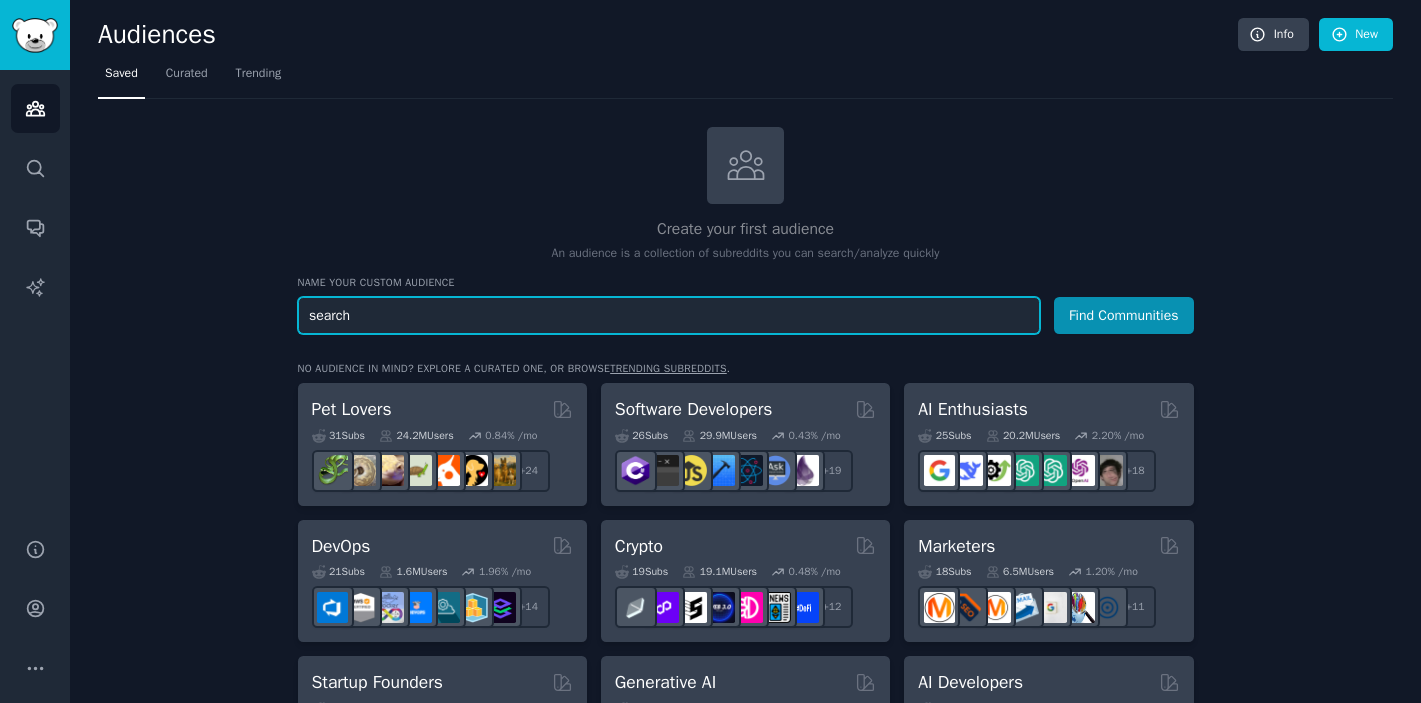 drag, startPoint x: 365, startPoint y: 323, endPoint x: 303, endPoint y: 319, distance: 62.1289 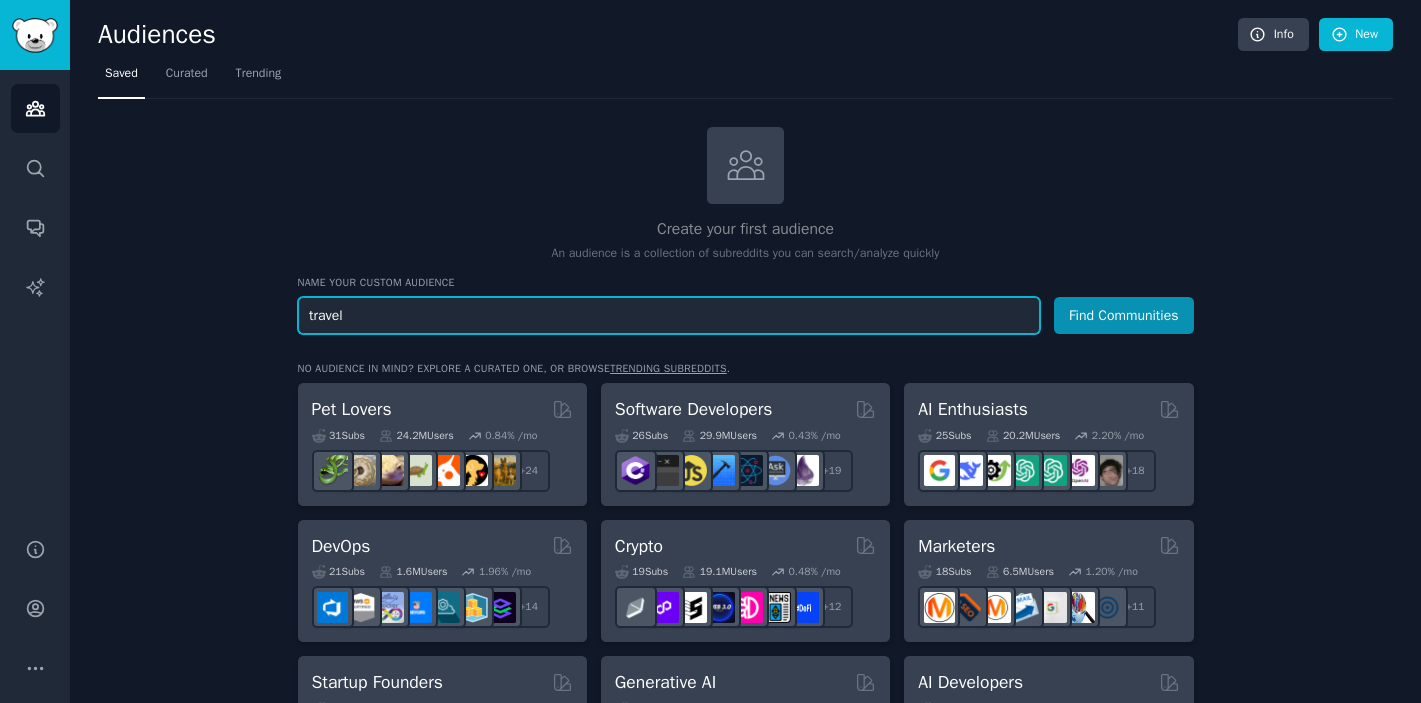 type on "travel" 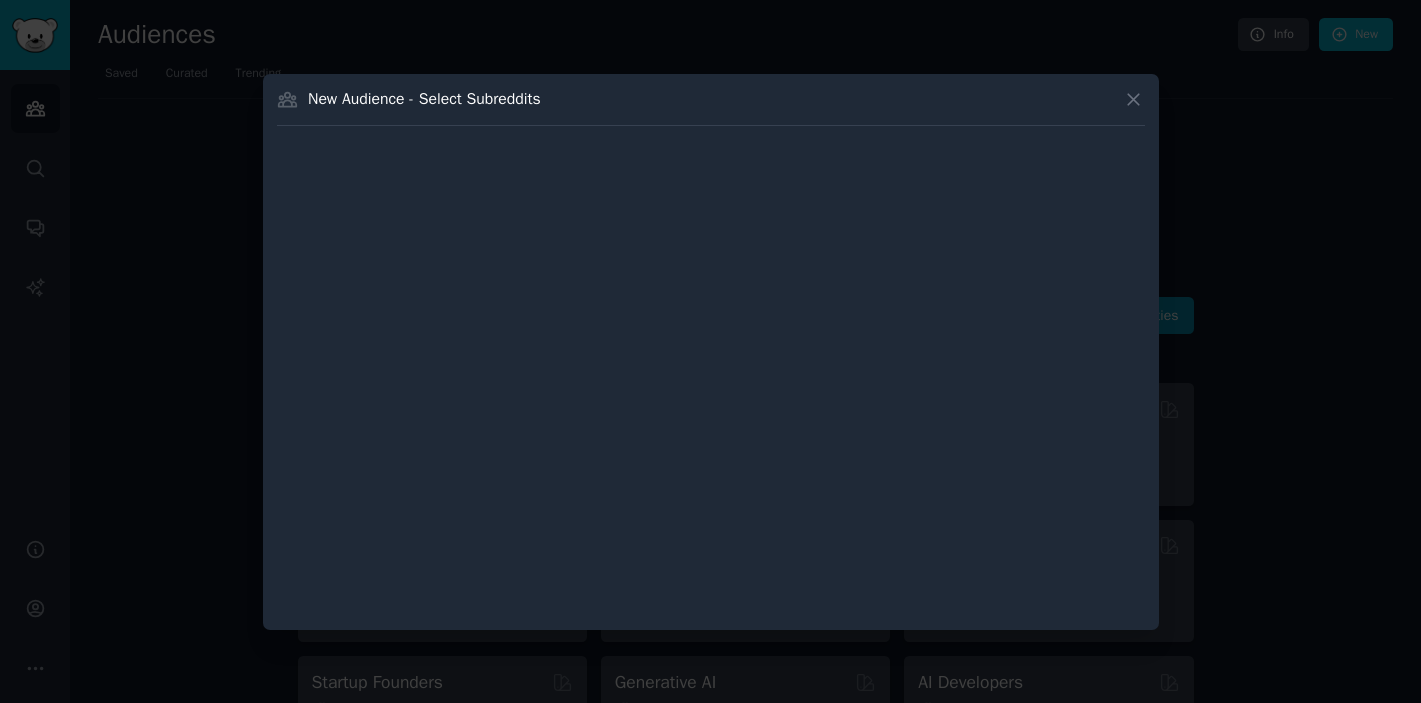 type 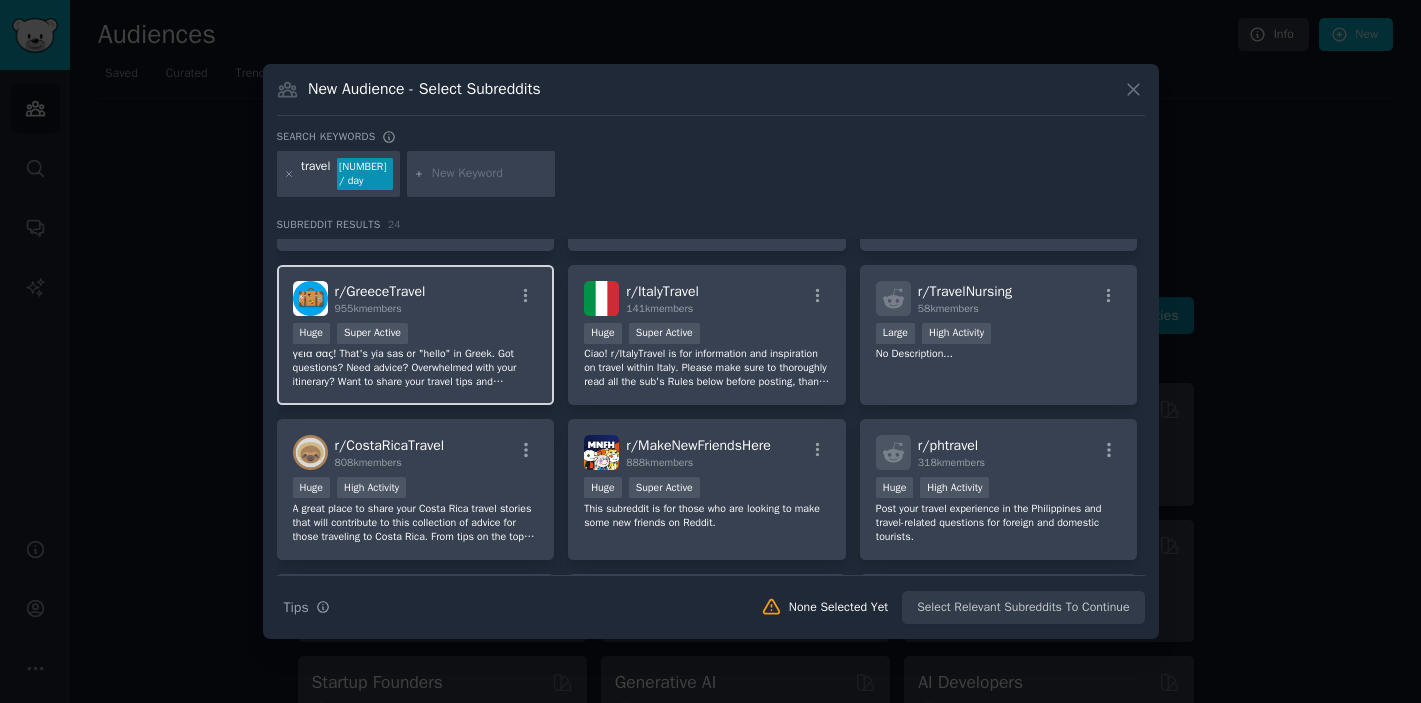 scroll, scrollTop: 0, scrollLeft: 0, axis: both 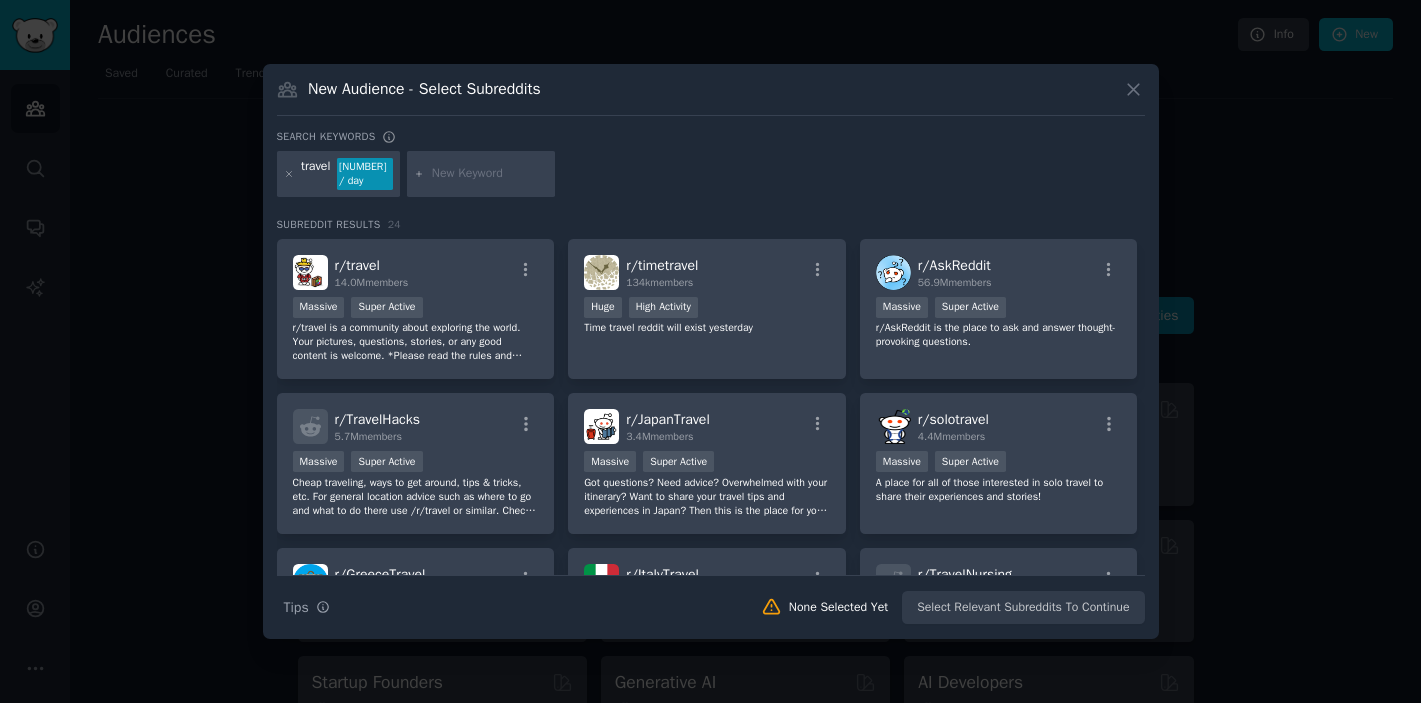 click at bounding box center (490, 174) 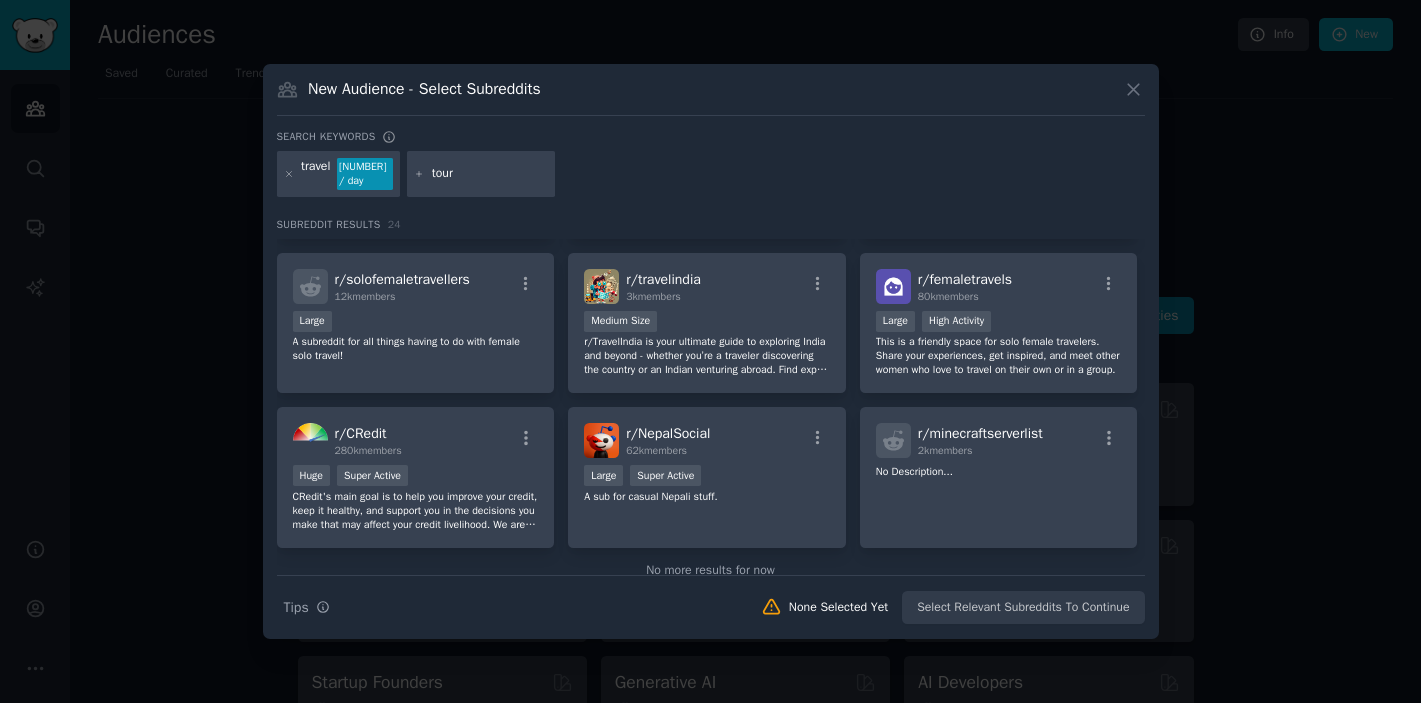 scroll, scrollTop: 906, scrollLeft: 0, axis: vertical 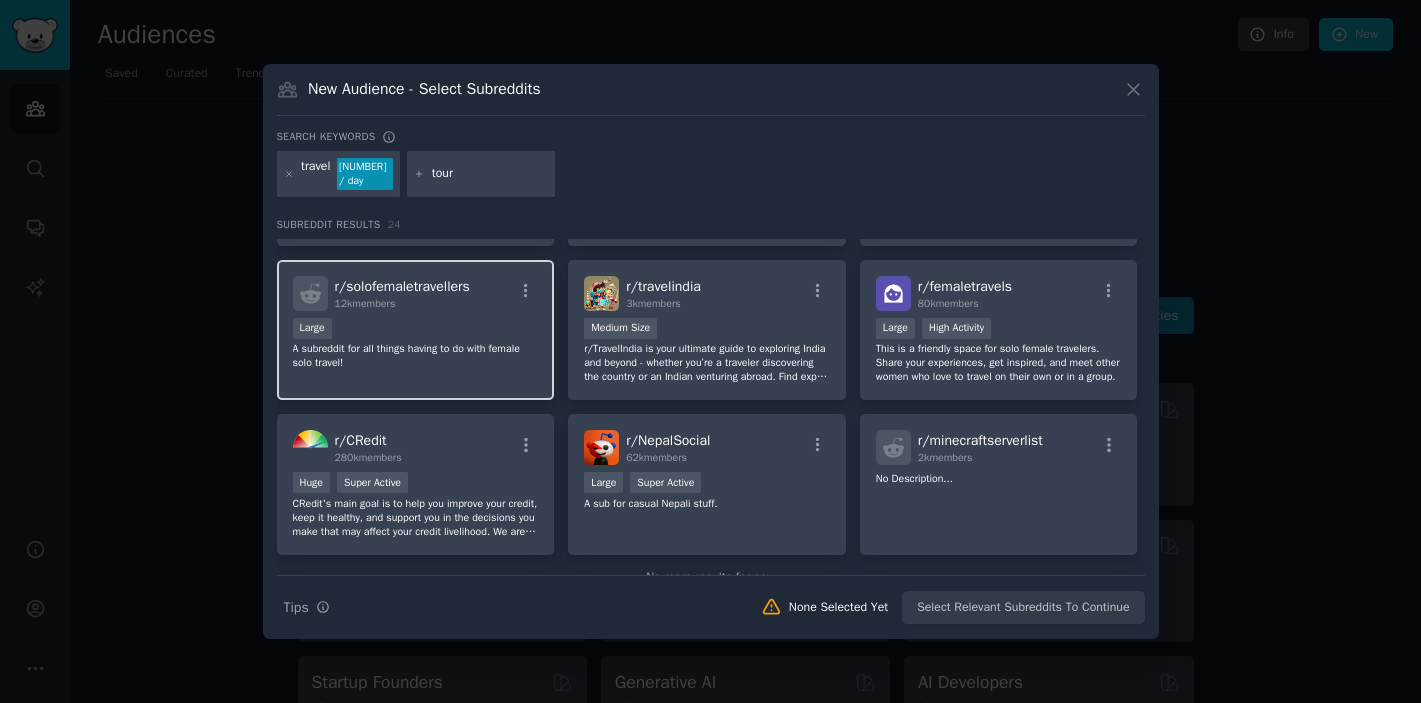 click on "Large" at bounding box center (416, 330) 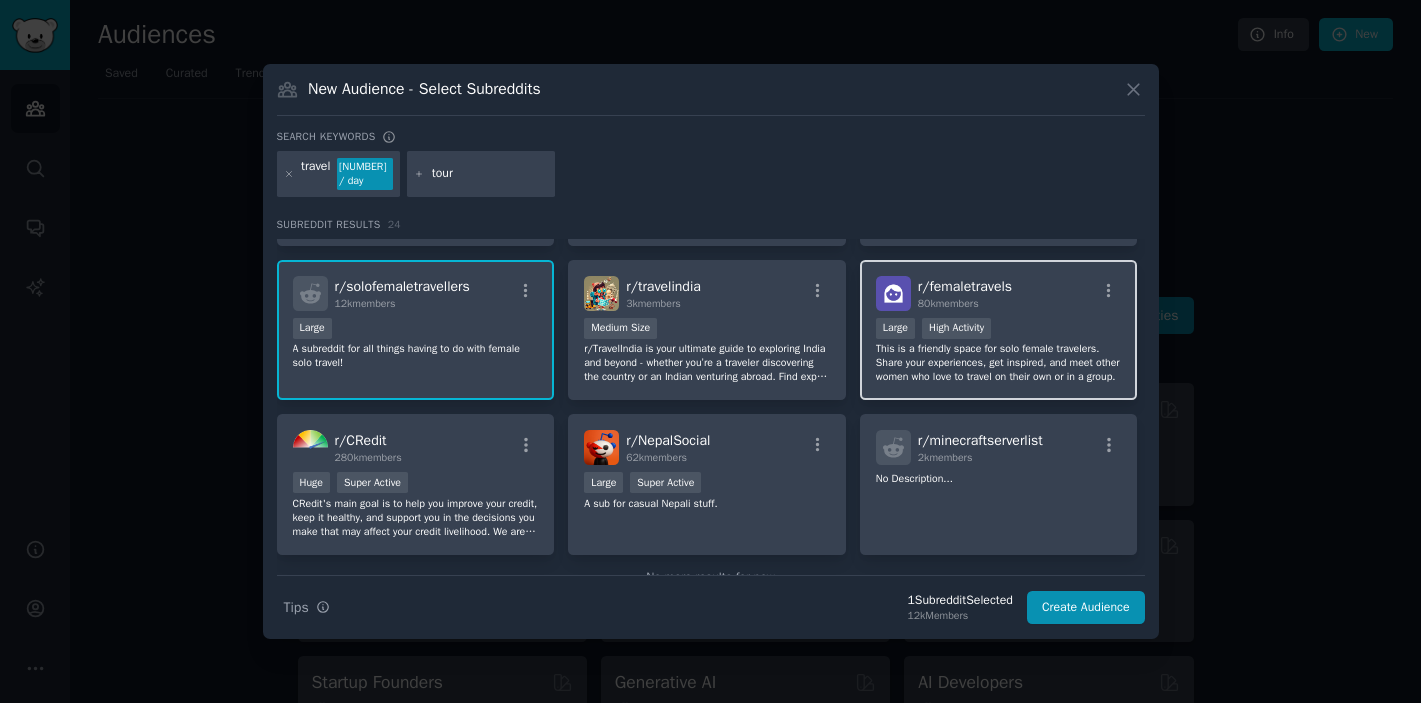 click on ">= 80th percentile for submissions / day Large High Activity" at bounding box center (999, 330) 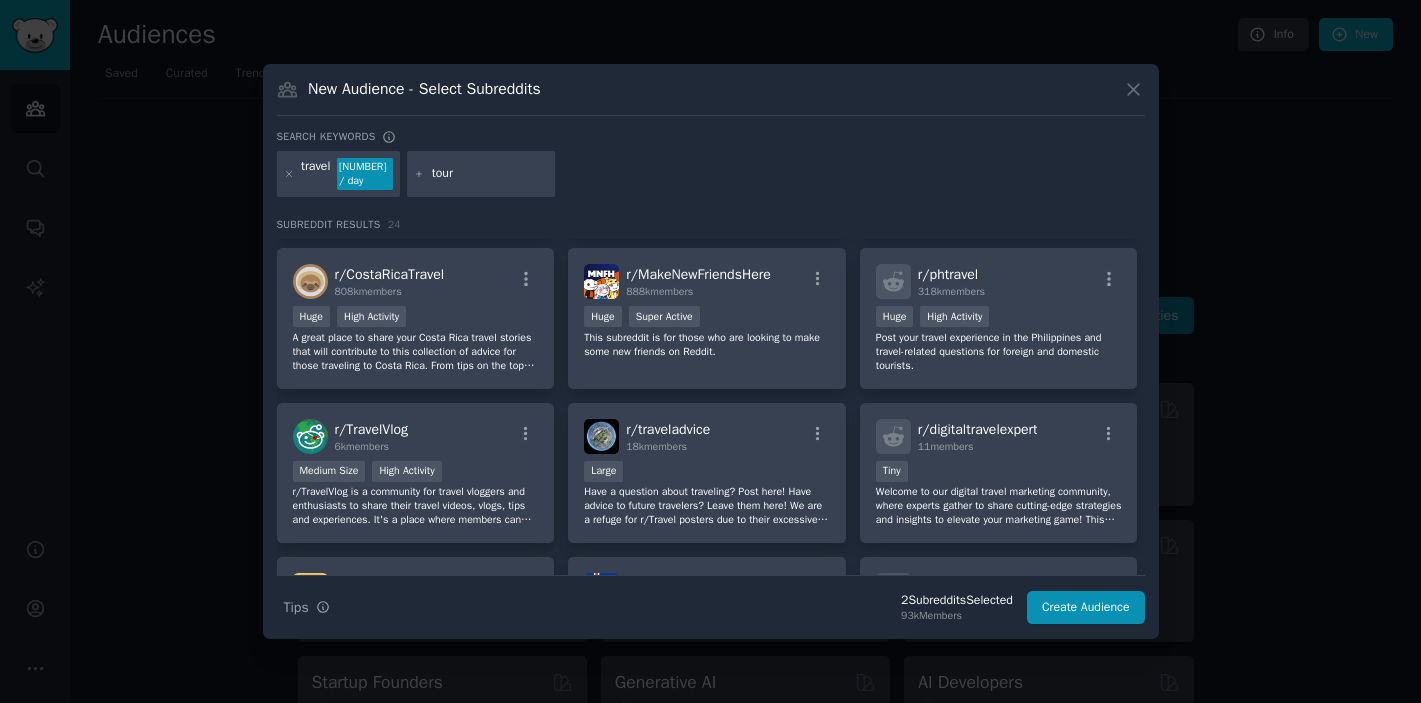 scroll, scrollTop: 429, scrollLeft: 0, axis: vertical 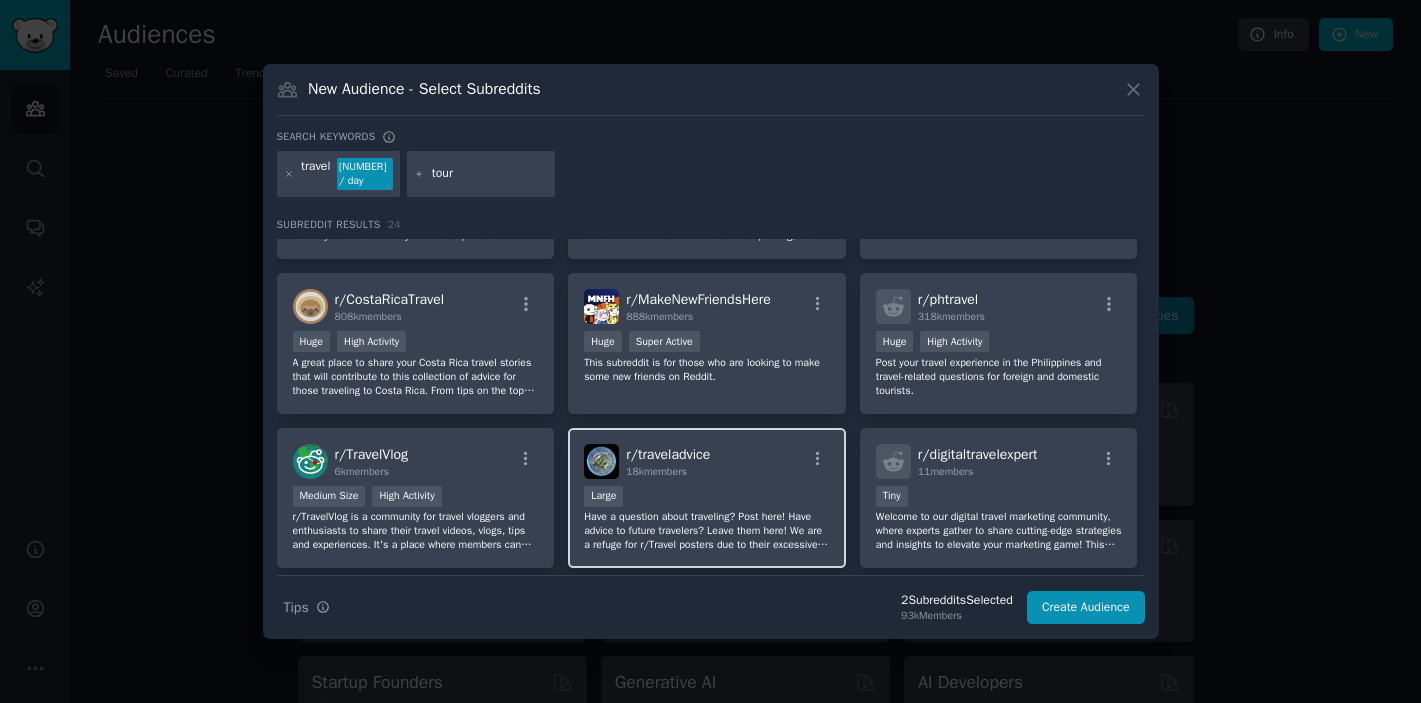 click on "Have a question about traveling? Post here! Have advice to future travelers? Leave them here! We are a refuge for r/Travel posters due to their excessive moderation policies. This is a safe place to ask any question big or small!
Don't be a tourist, be a traveler." at bounding box center (707, 531) 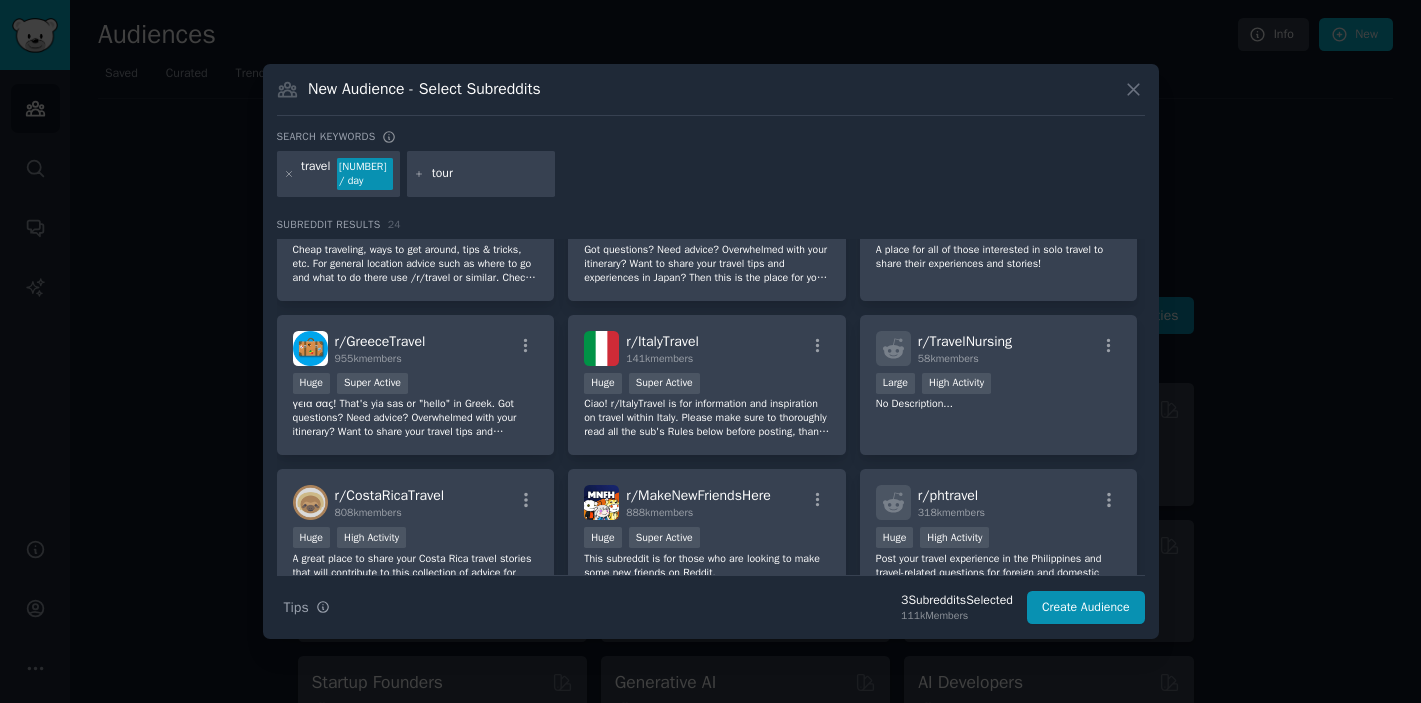 scroll, scrollTop: 232, scrollLeft: 0, axis: vertical 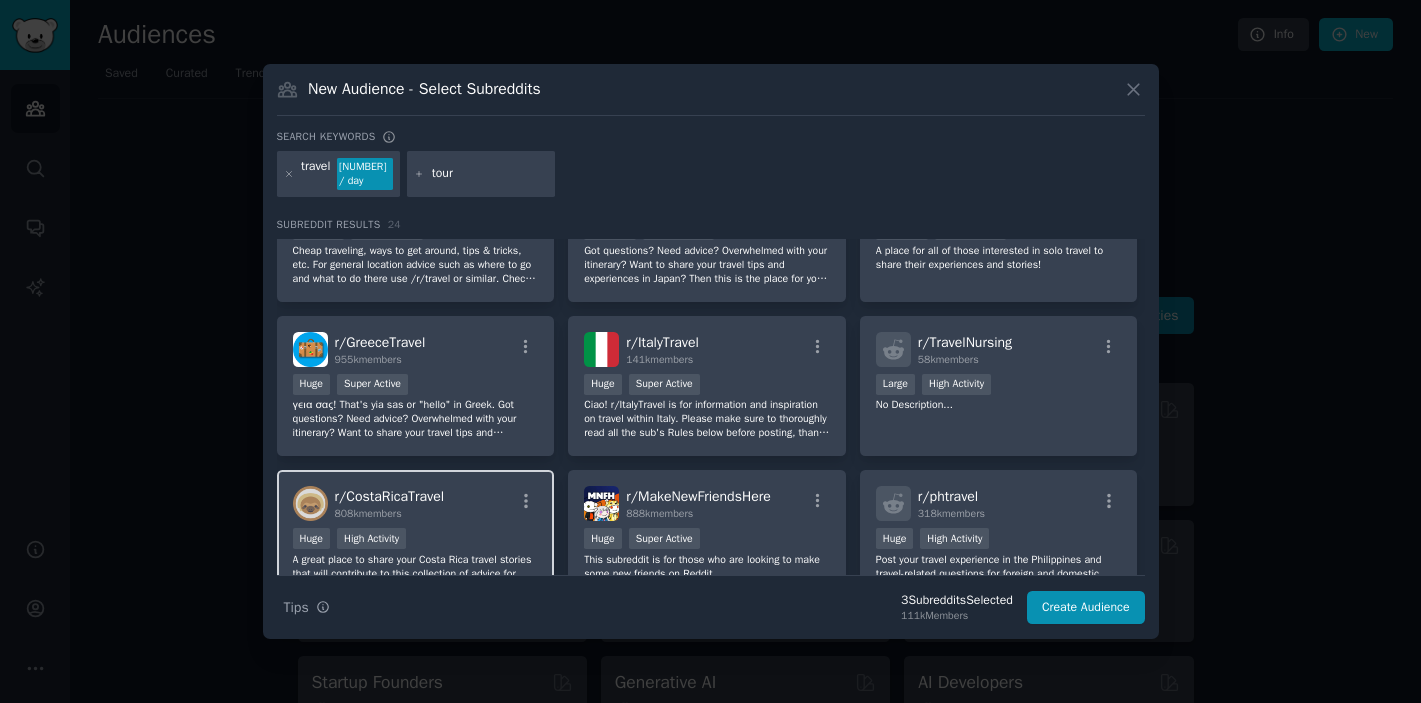 click on ">= 80th percentile for submissions / day Huge High Activity" at bounding box center [416, 540] 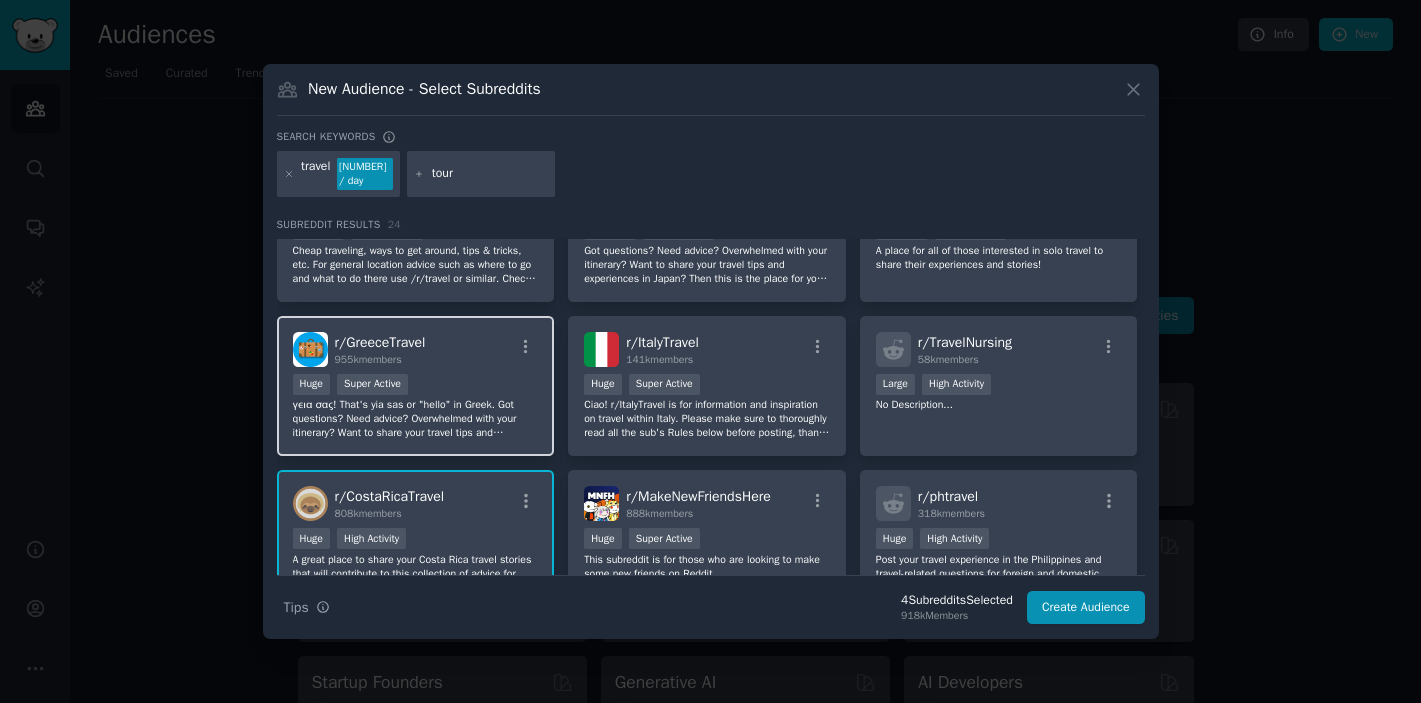 click on "γεια σας! That's yia sas or "hello" in Greek. Got questions? Need advice? Overwhelmed with your itinerary? Want to share your travel tips and experiences in Greece? Then this is the place for you! /r/GreeceTravel is for any and all looking to visit Greece — including those who have already been." at bounding box center [416, 419] 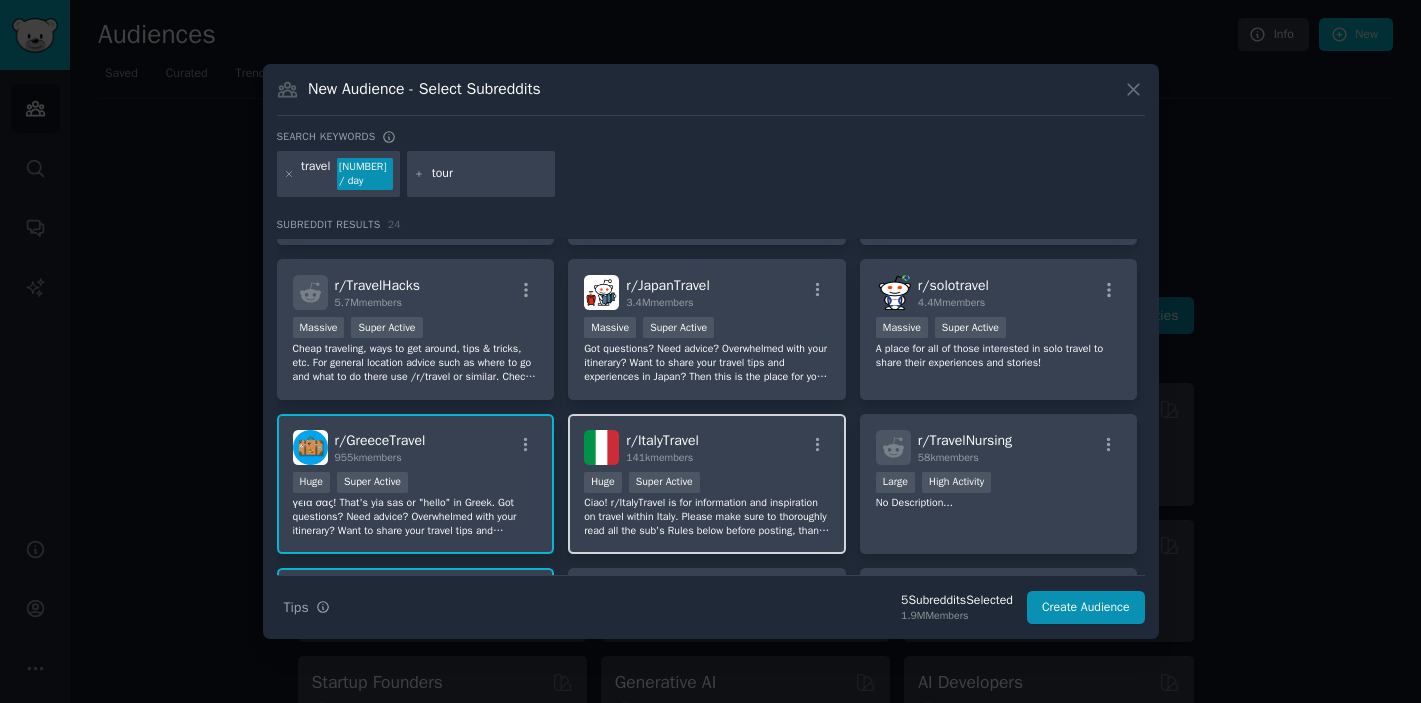 scroll, scrollTop: 131, scrollLeft: 0, axis: vertical 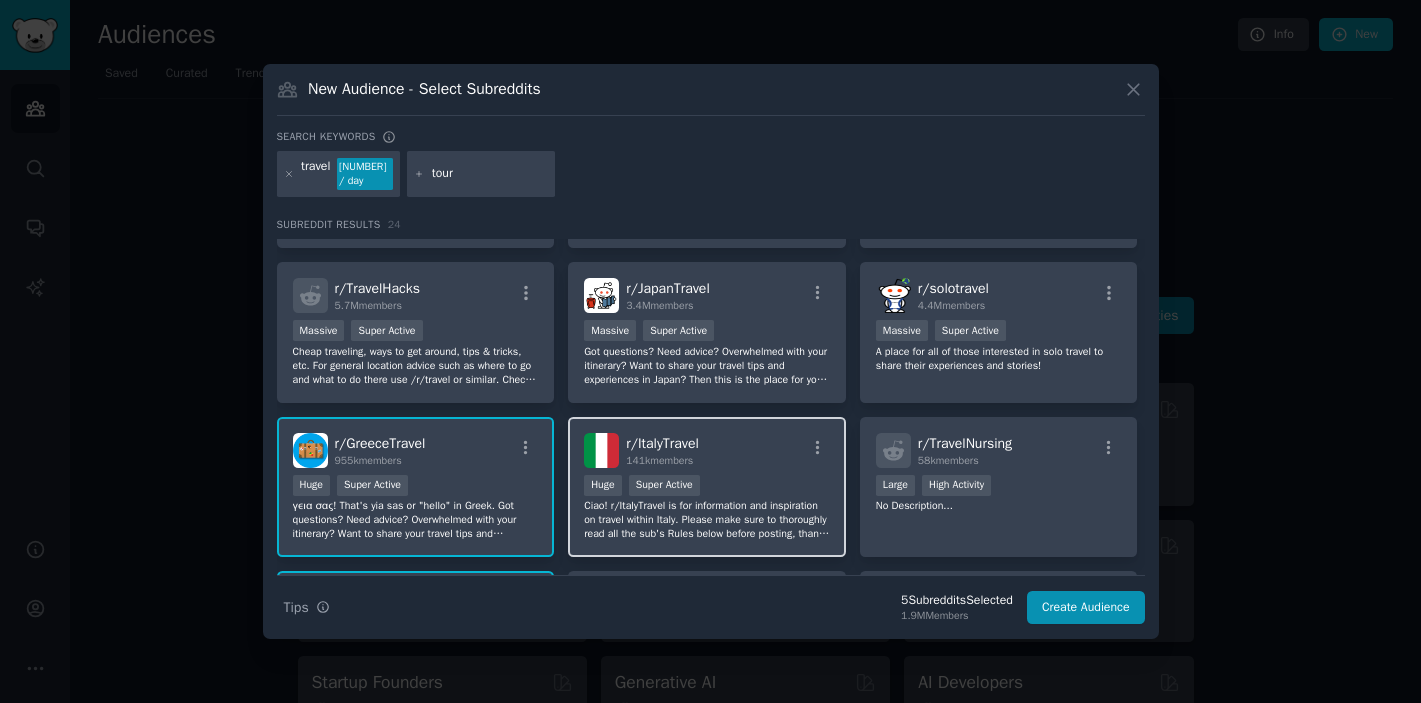 click on "Huge Super Active" at bounding box center (707, 487) 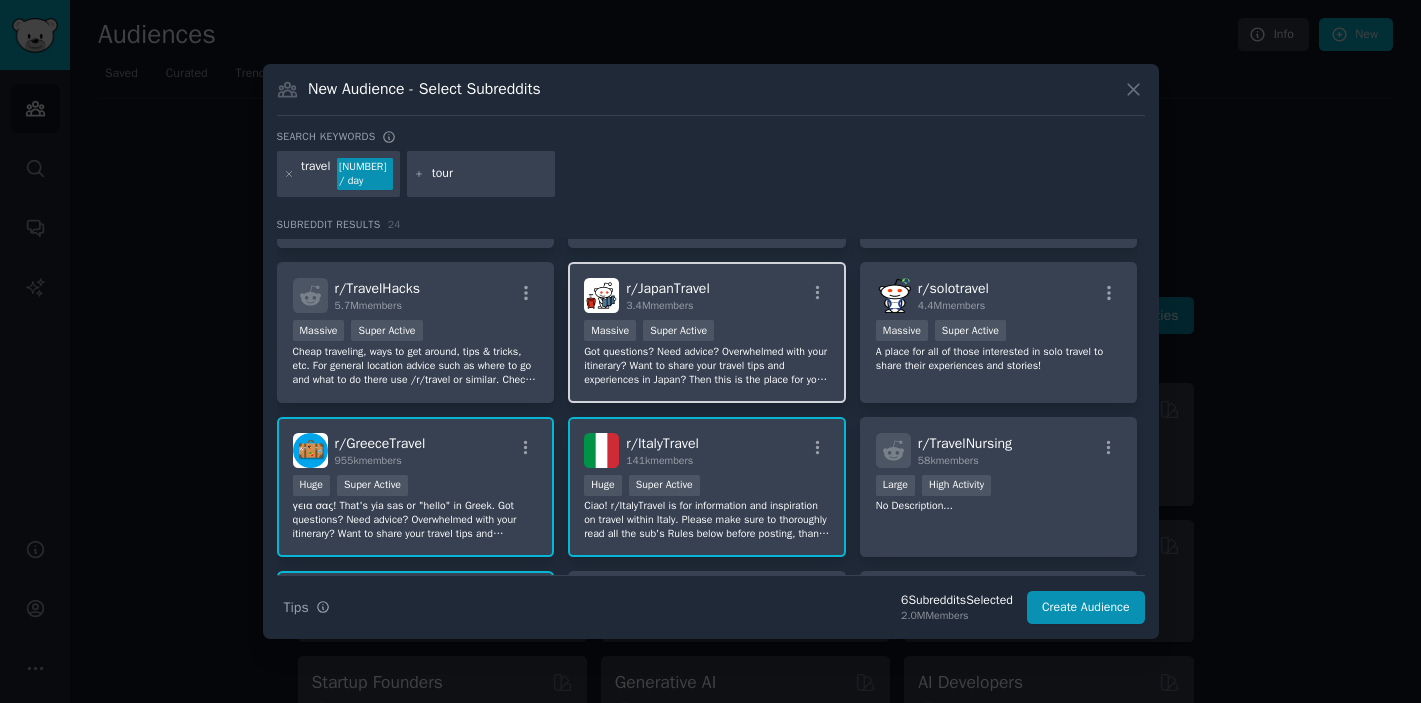click on "Got questions? Need advice? Overwhelmed with your itinerary? Want to share your travel tips and experiences in Japan? Then this is the place for you! /r/JapanTravel is for any and all looking to visit Japan as a tourist — including those who have already been." at bounding box center [707, 366] 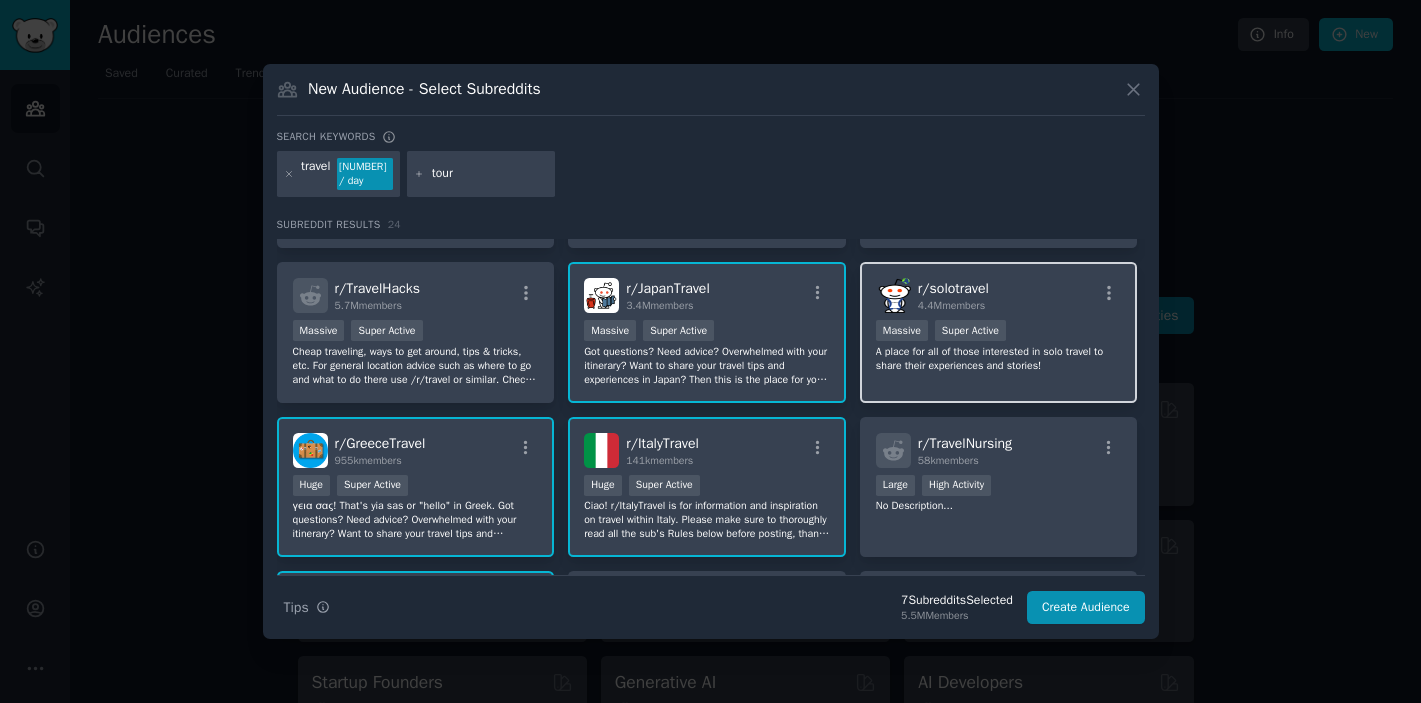 click on "A place for all of those interested in solo travel to share their experiences and stories!" at bounding box center (999, 359) 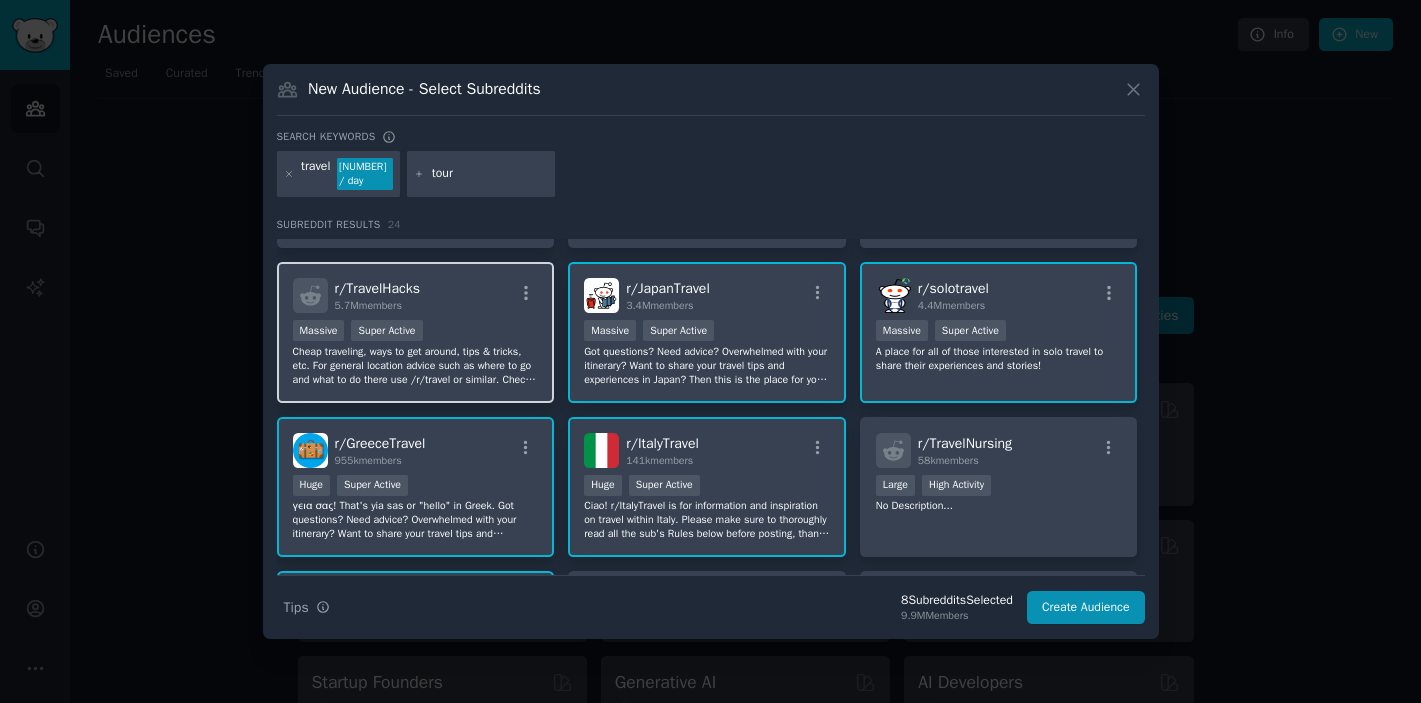 click on "1,000,000+ members Massive Super Active" at bounding box center (416, 332) 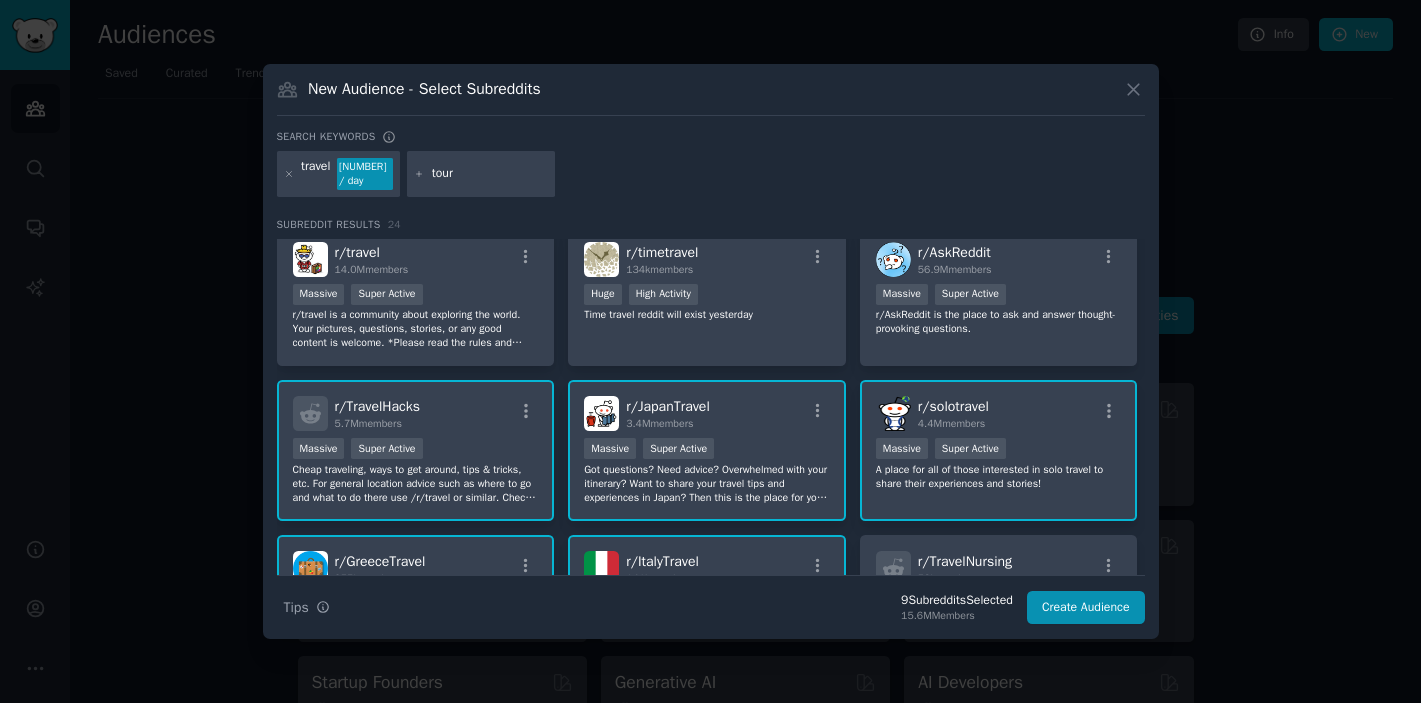 scroll, scrollTop: 0, scrollLeft: 0, axis: both 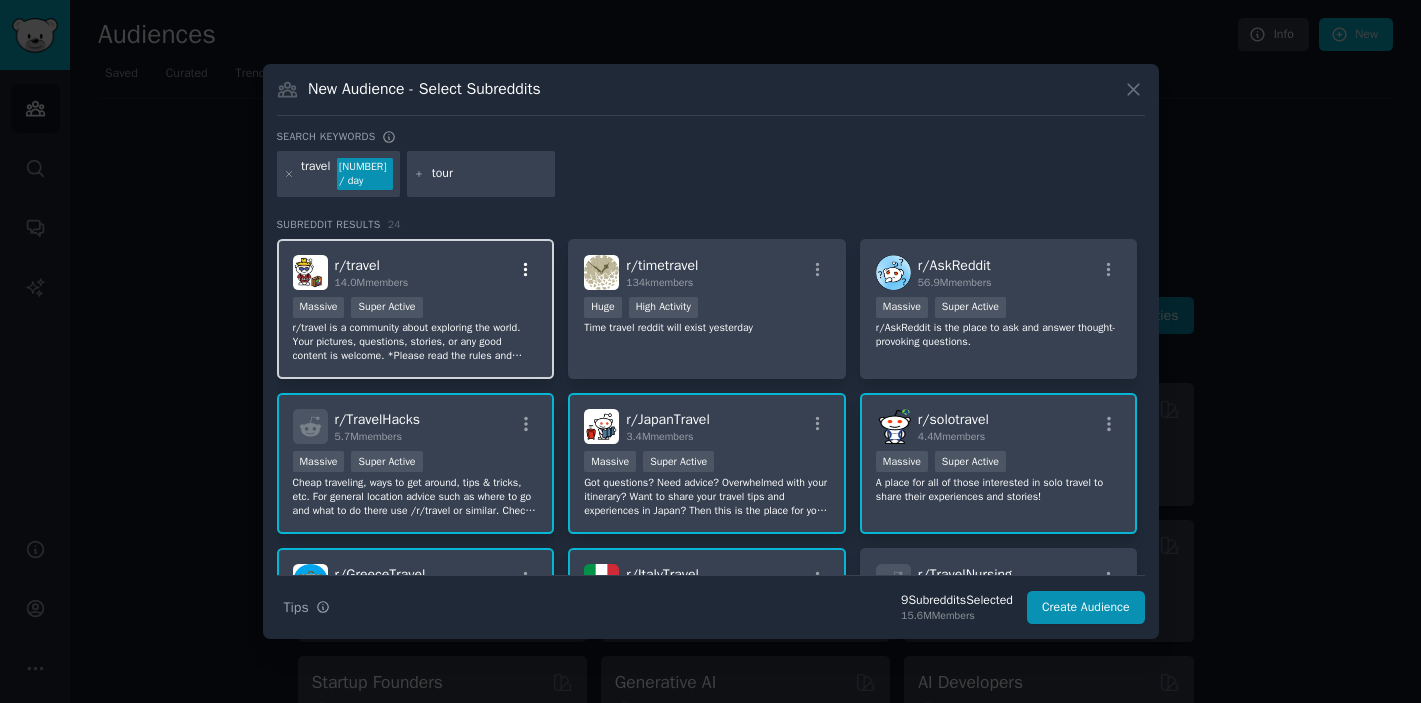 click at bounding box center (526, 270) 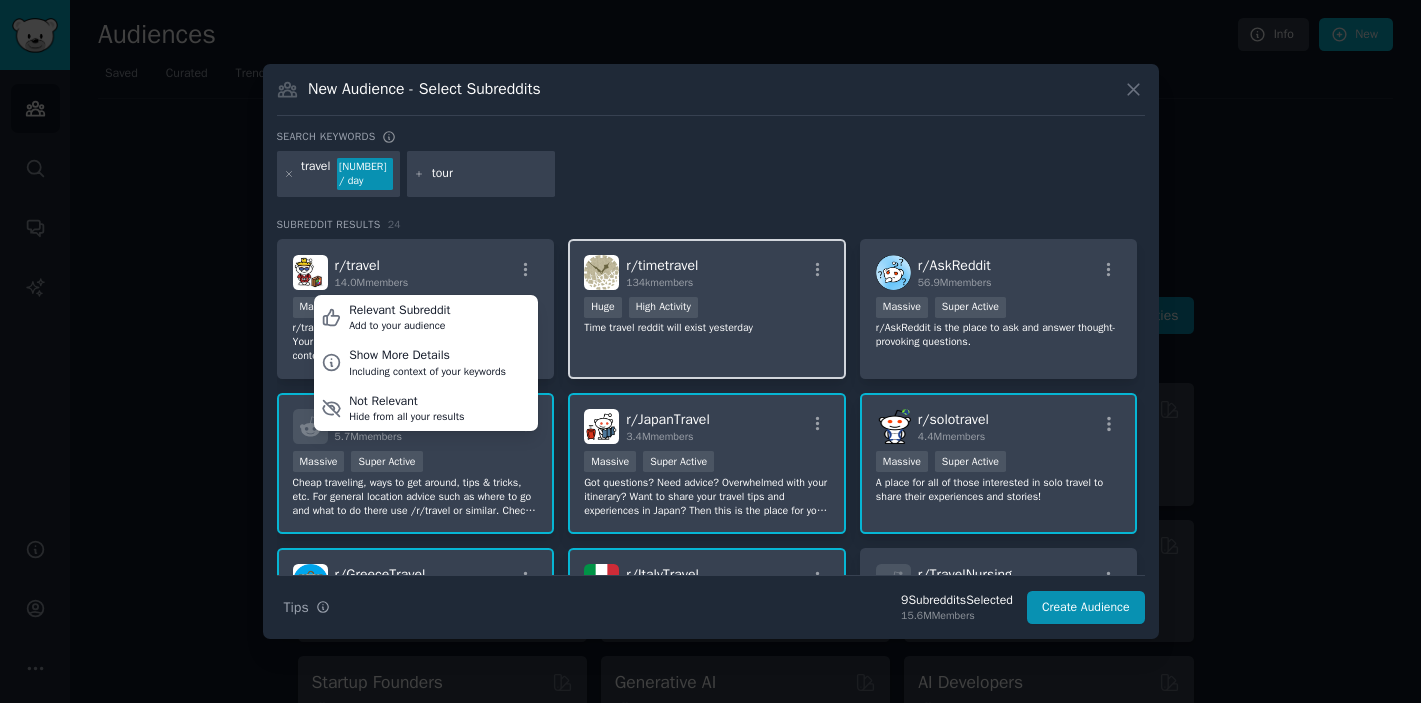 scroll, scrollTop: 1, scrollLeft: 0, axis: vertical 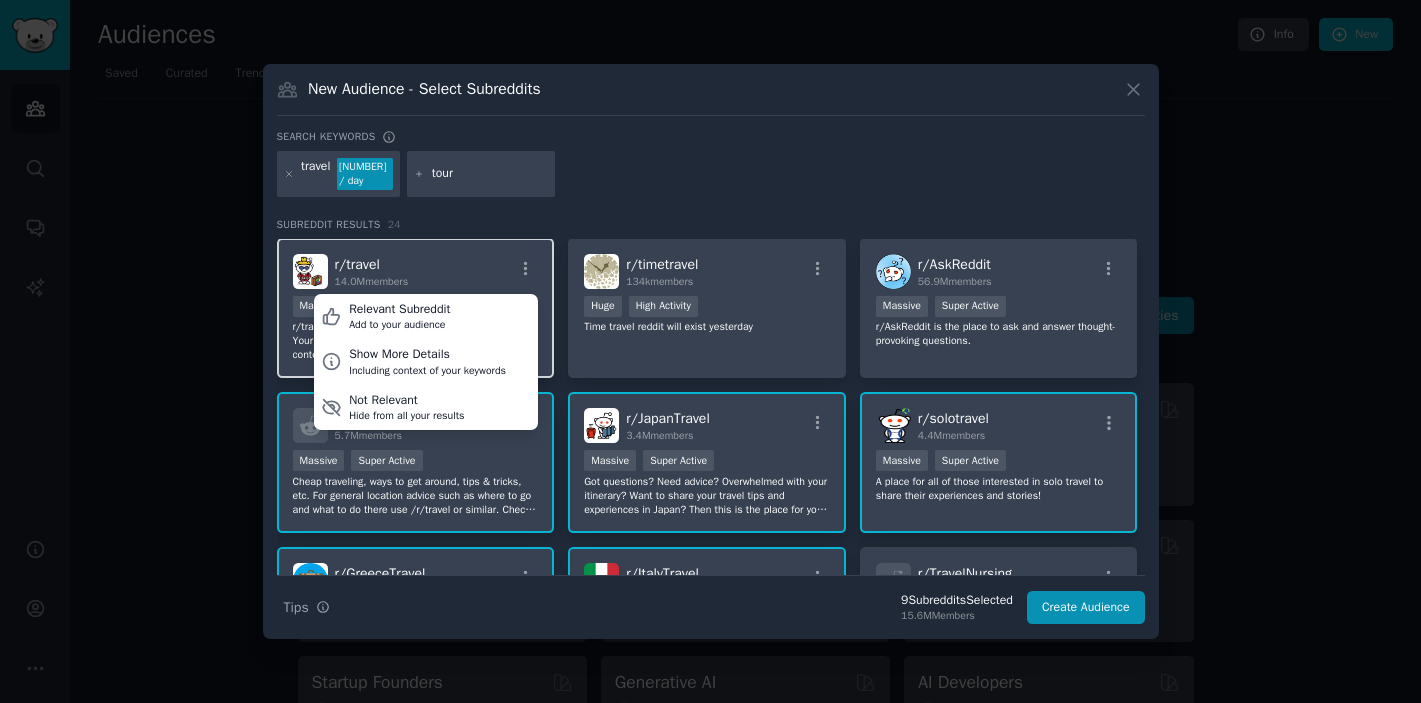 click on "r/ travel" at bounding box center (357, 264) 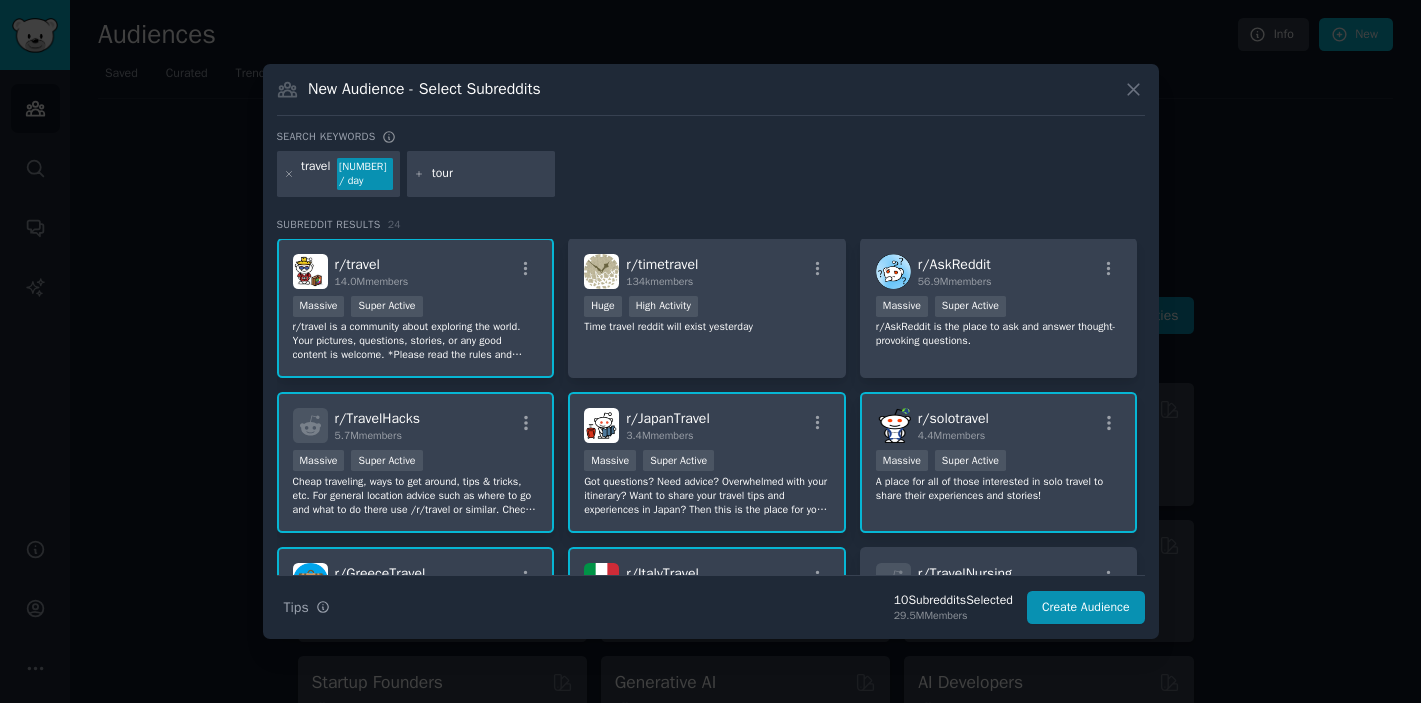 click on "tour" at bounding box center (490, 174) 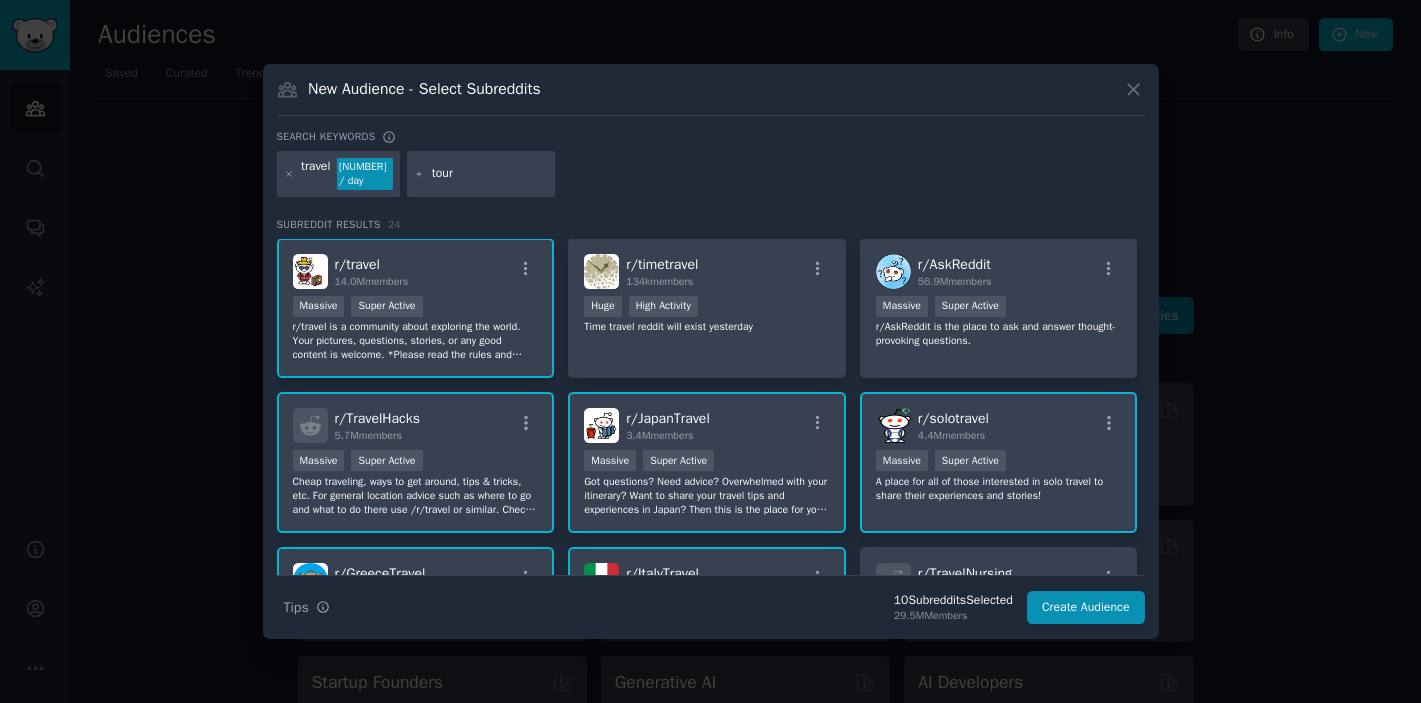 drag, startPoint x: 489, startPoint y: 177, endPoint x: 395, endPoint y: 183, distance: 94.19129 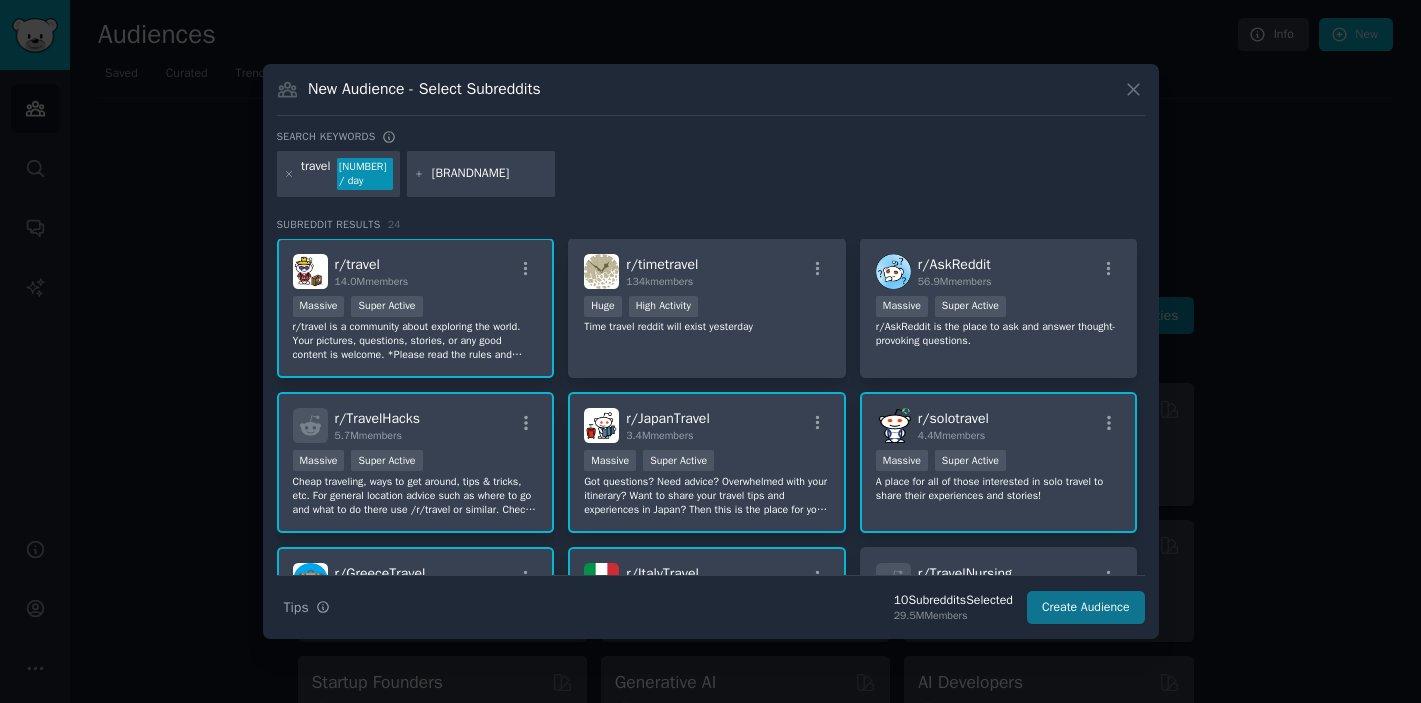 type on "[BRANDNAME]" 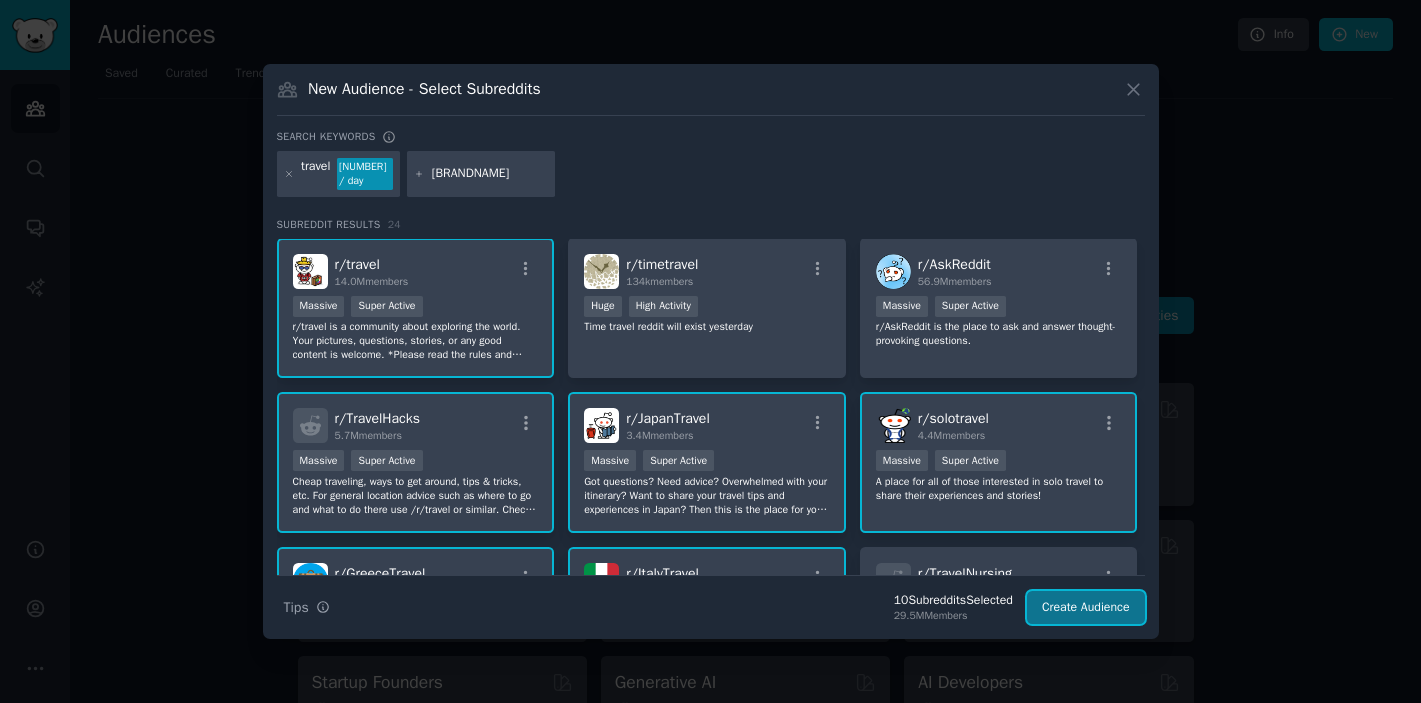 click on "Create Audience" at bounding box center [1086, 608] 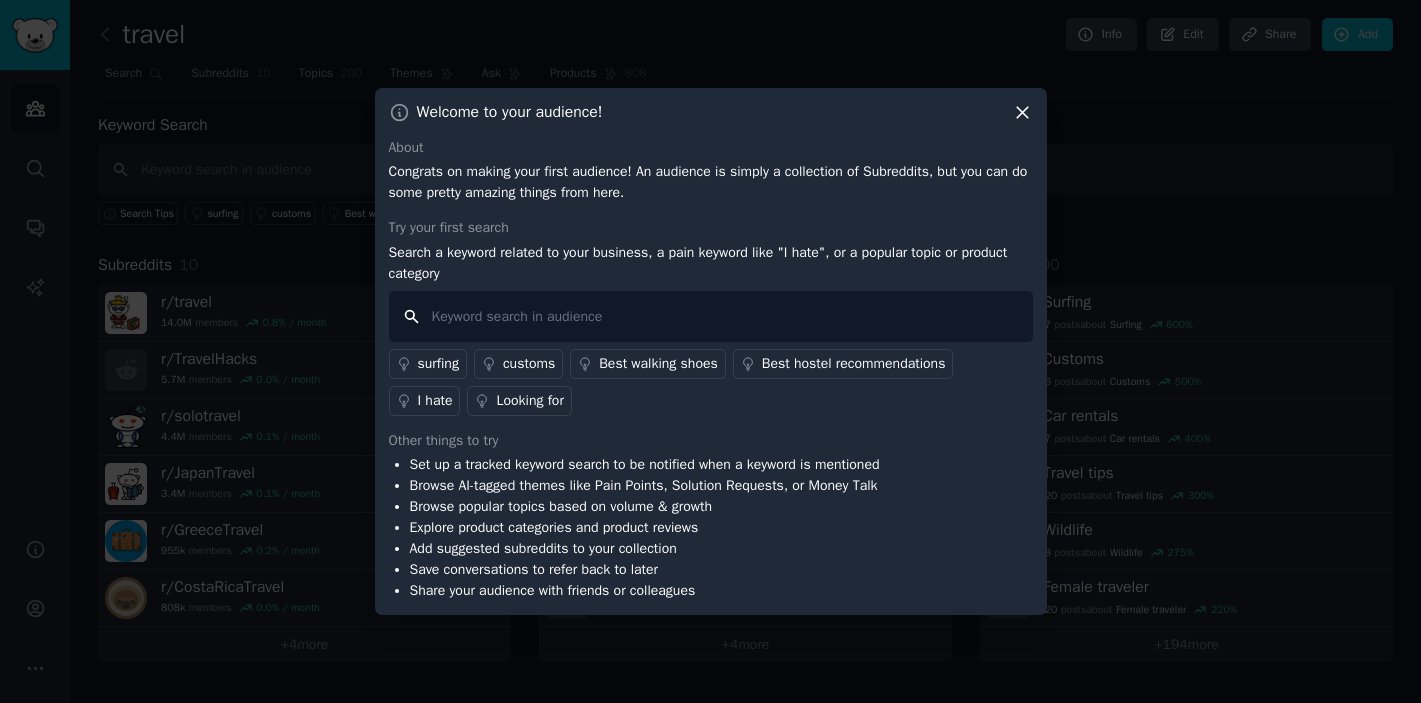 click at bounding box center (711, 316) 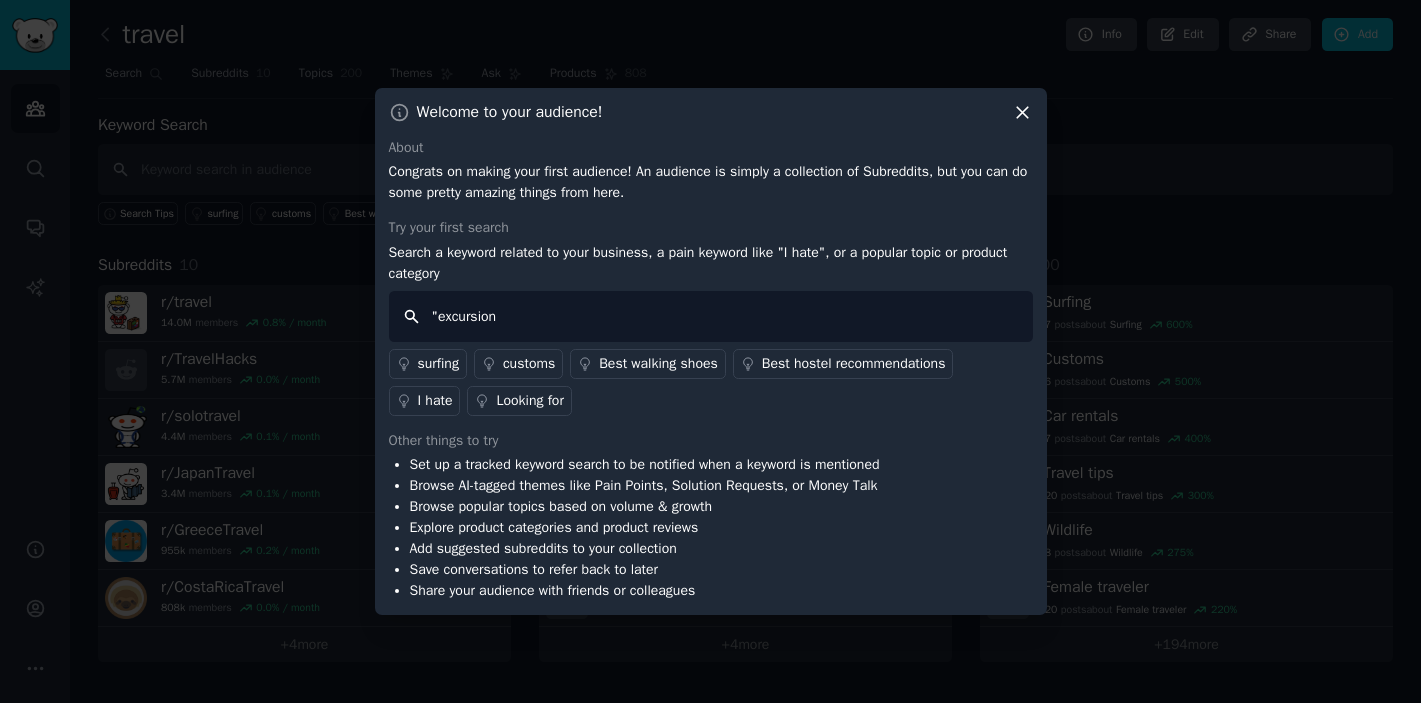 drag, startPoint x: 440, startPoint y: 309, endPoint x: 440, endPoint y: 392, distance: 83 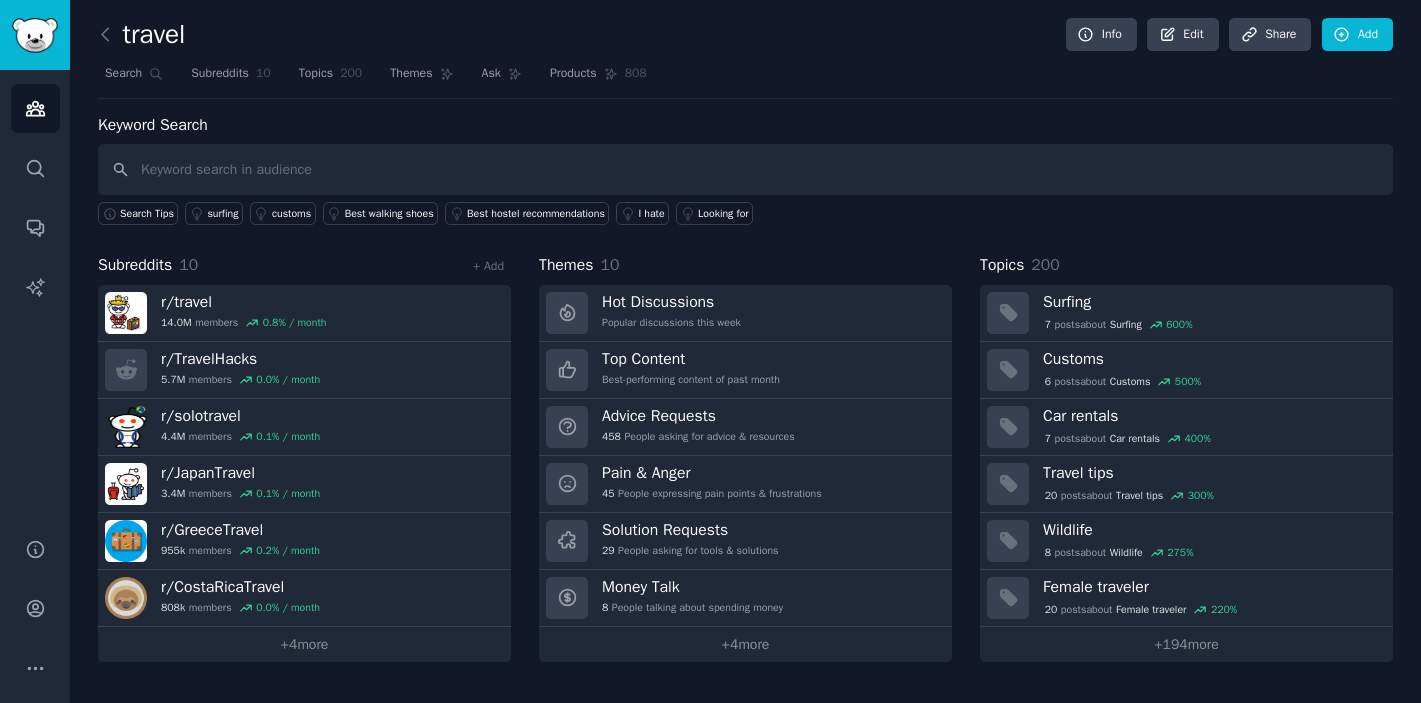 type 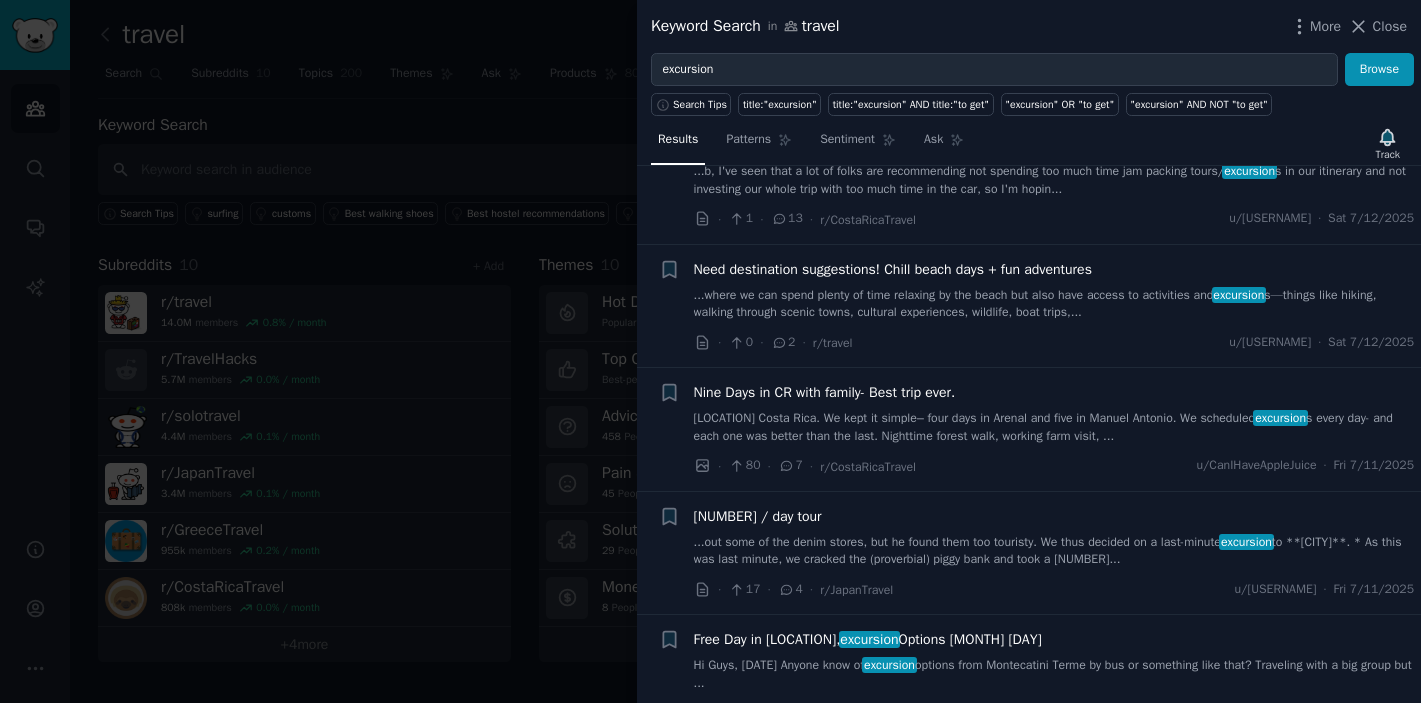 scroll, scrollTop: 11778, scrollLeft: 0, axis: vertical 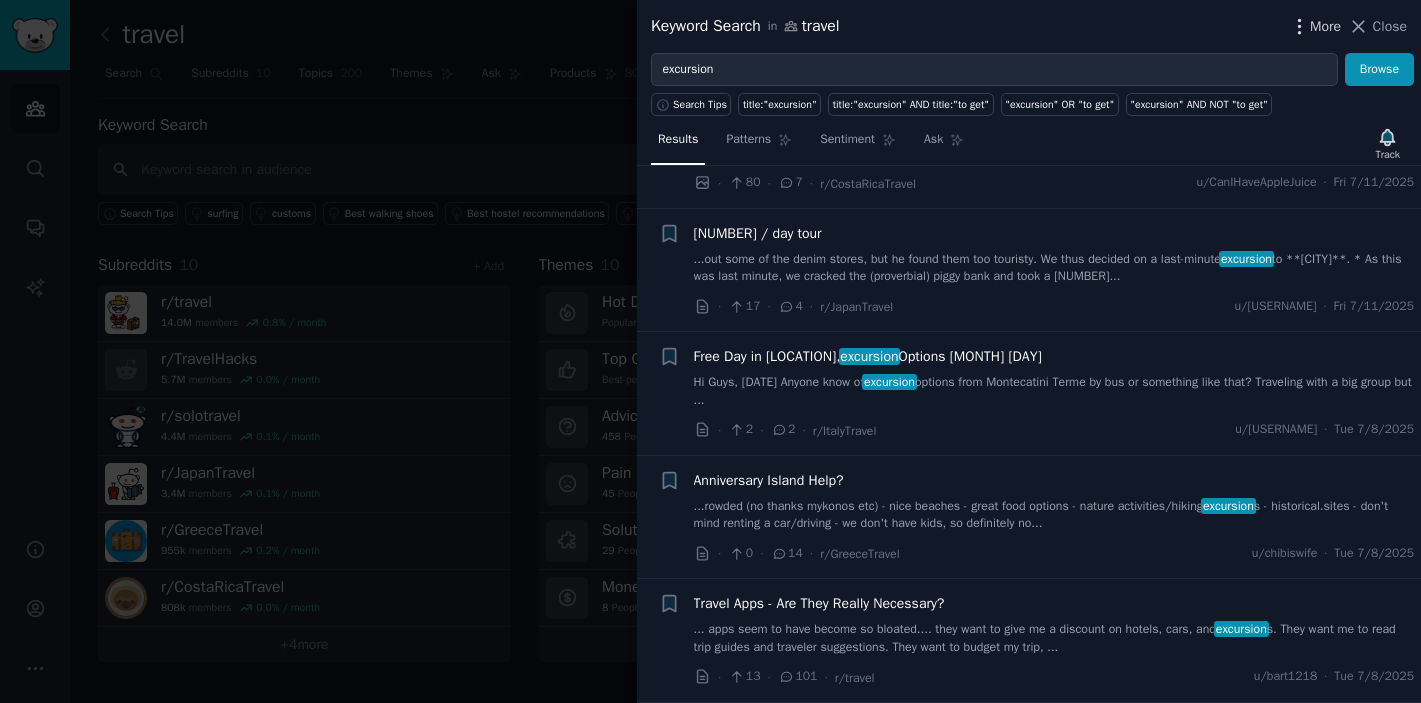 click 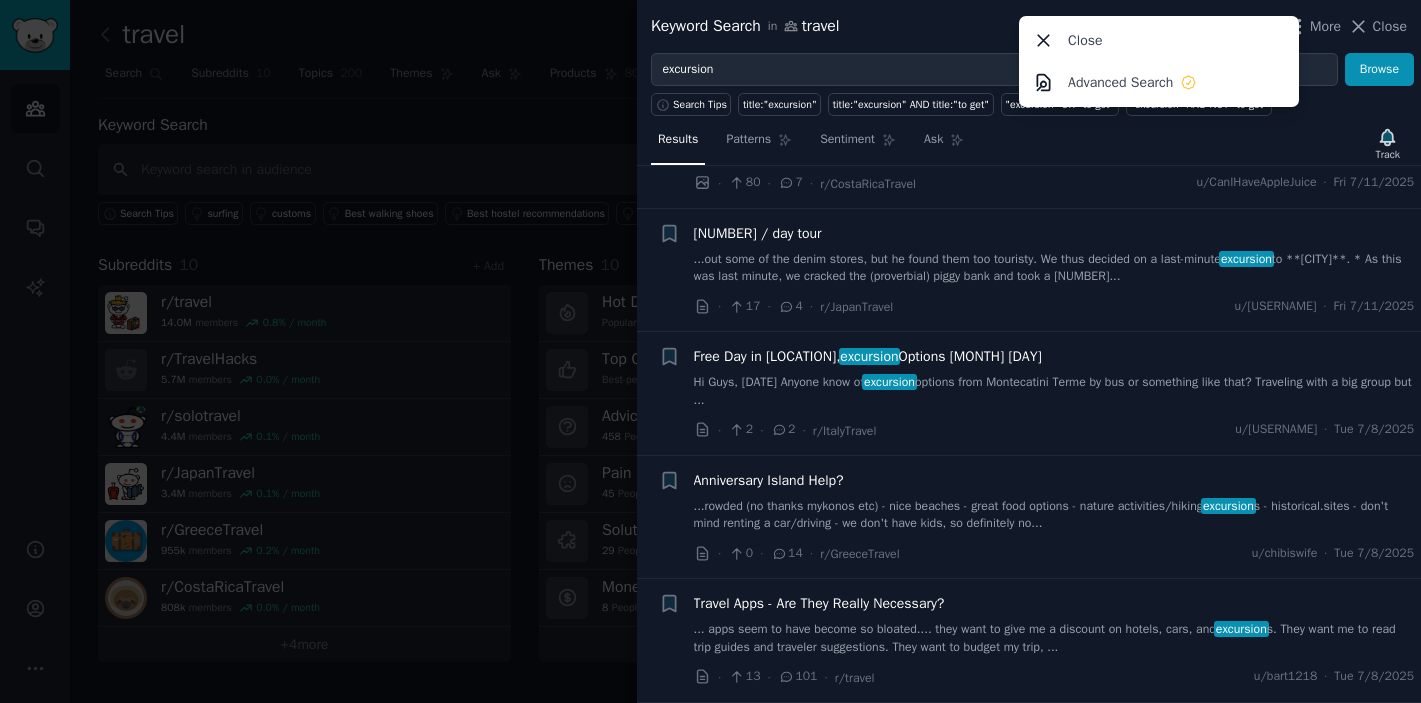 click on "Keyword Search in travel More Close Advanced Search Close" at bounding box center [1029, 26] 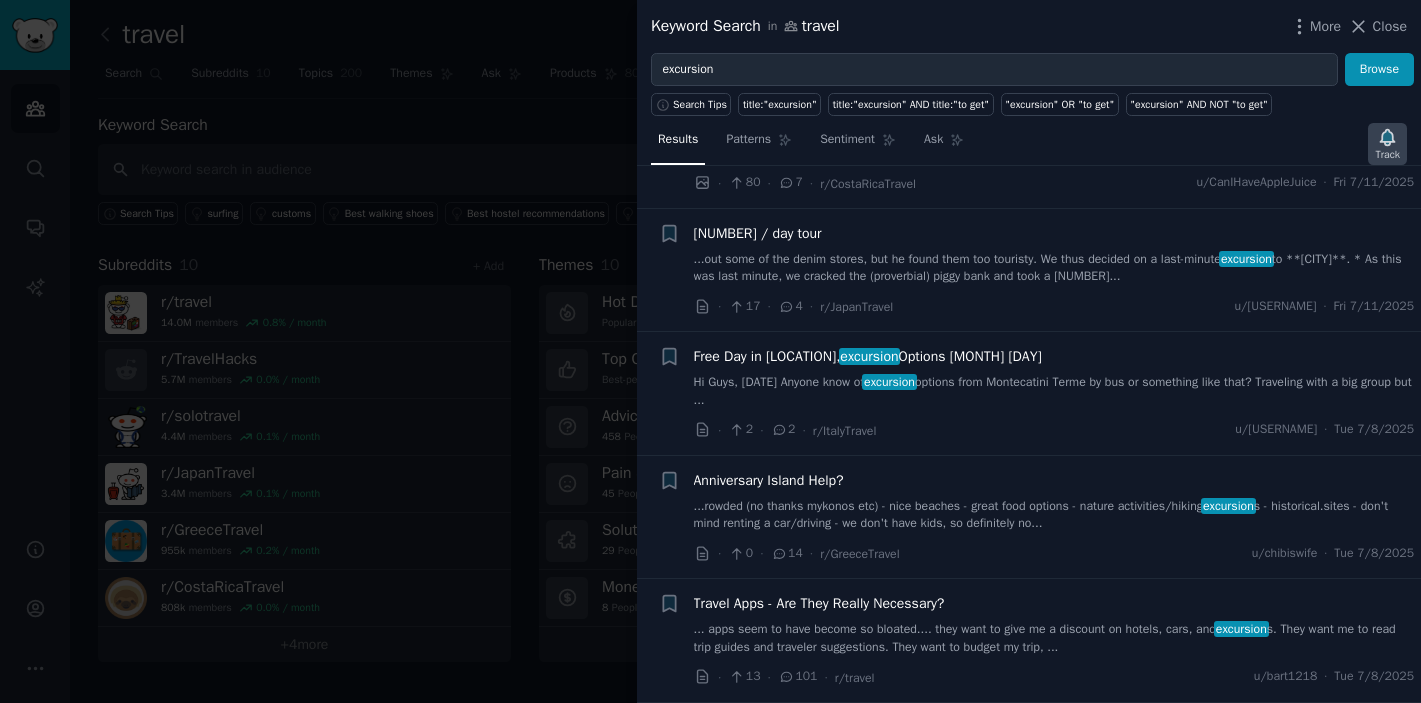 click on "Track" at bounding box center [1387, 155] 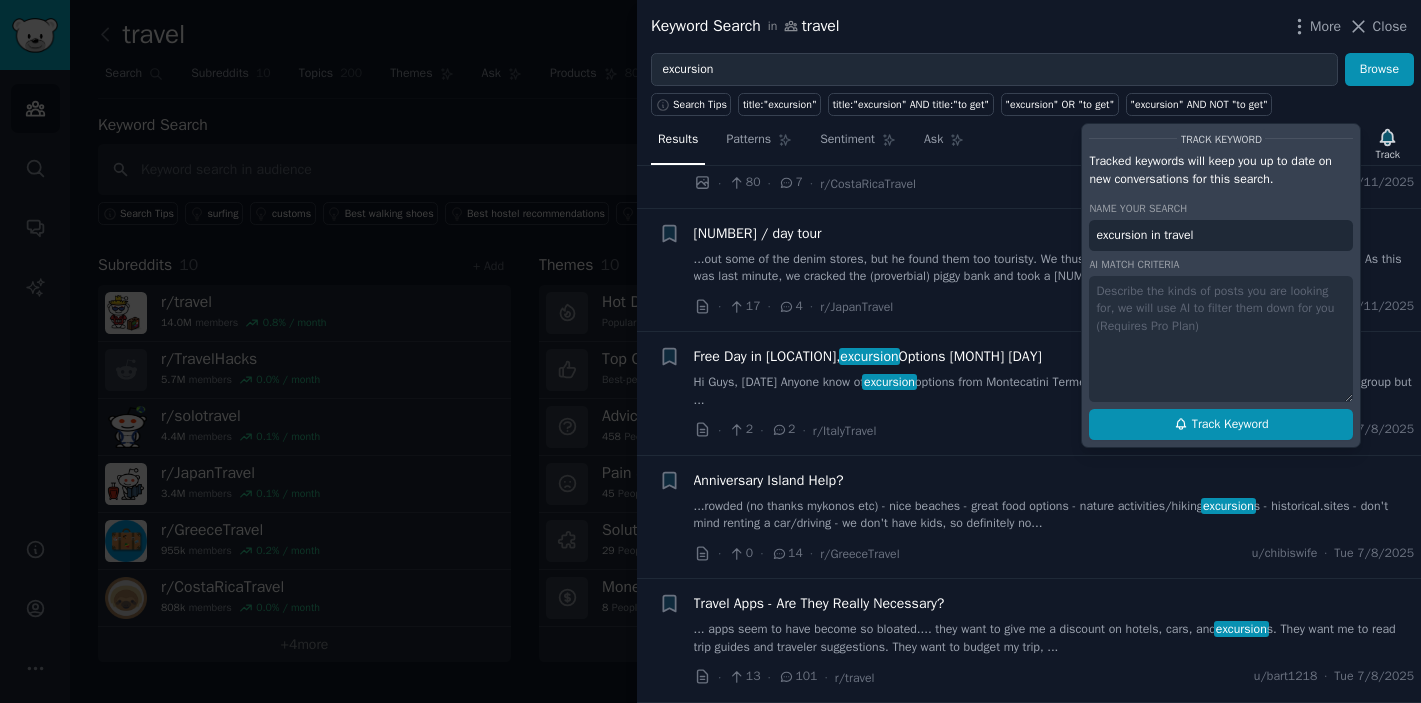 click on "Track Keyword" at bounding box center (1230, 425) 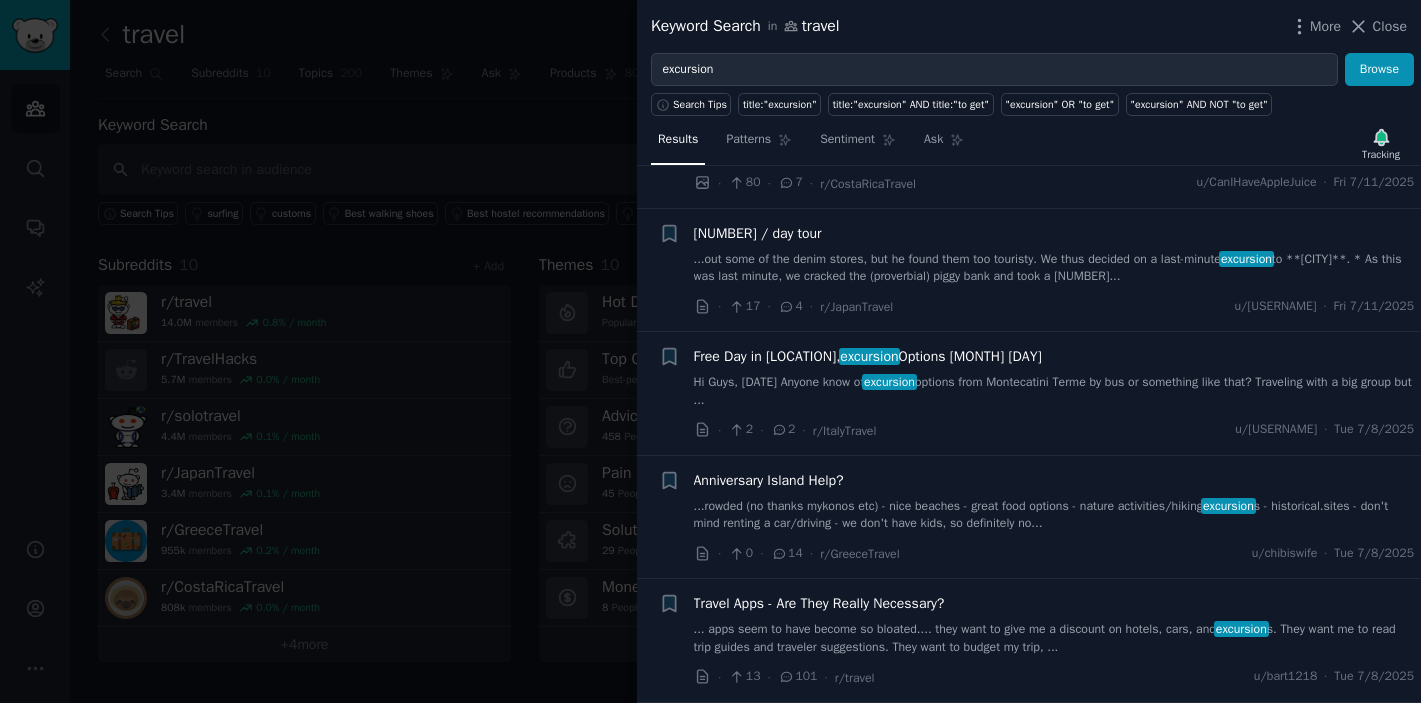 click on "Hi Guys,
July 20th
Anyone know of  excursion  options from [LOCATION] by bus or something like that?  Traveling with a big group but ..." at bounding box center (1054, 391) 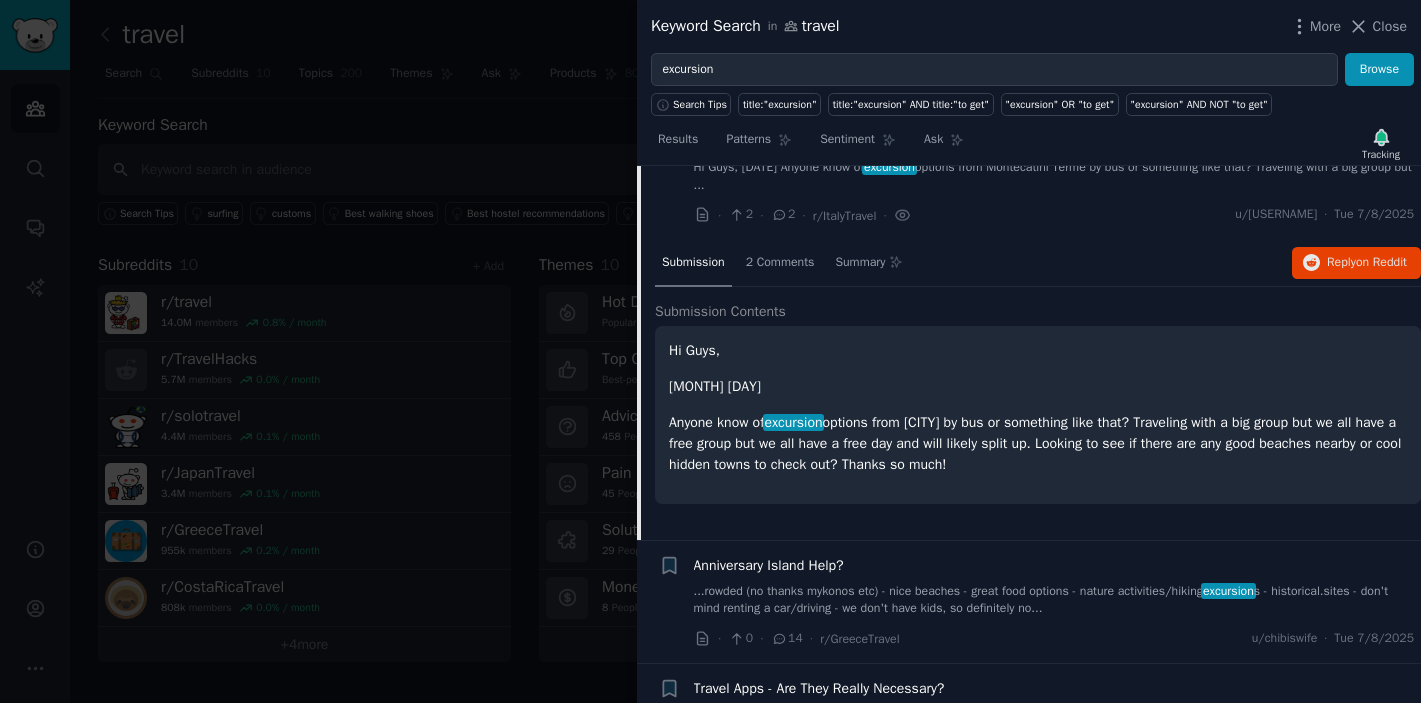 scroll, scrollTop: 11944, scrollLeft: 0, axis: vertical 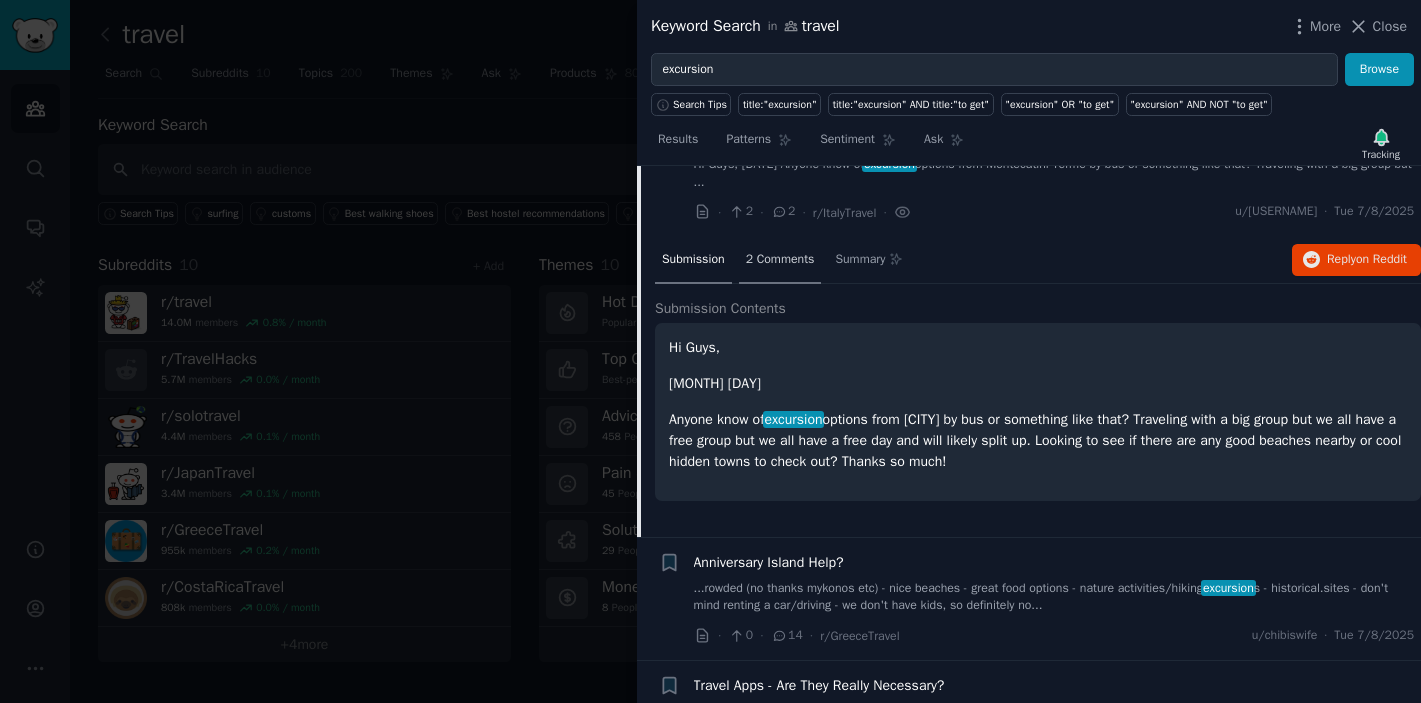 click on "2 Comments" at bounding box center [780, 260] 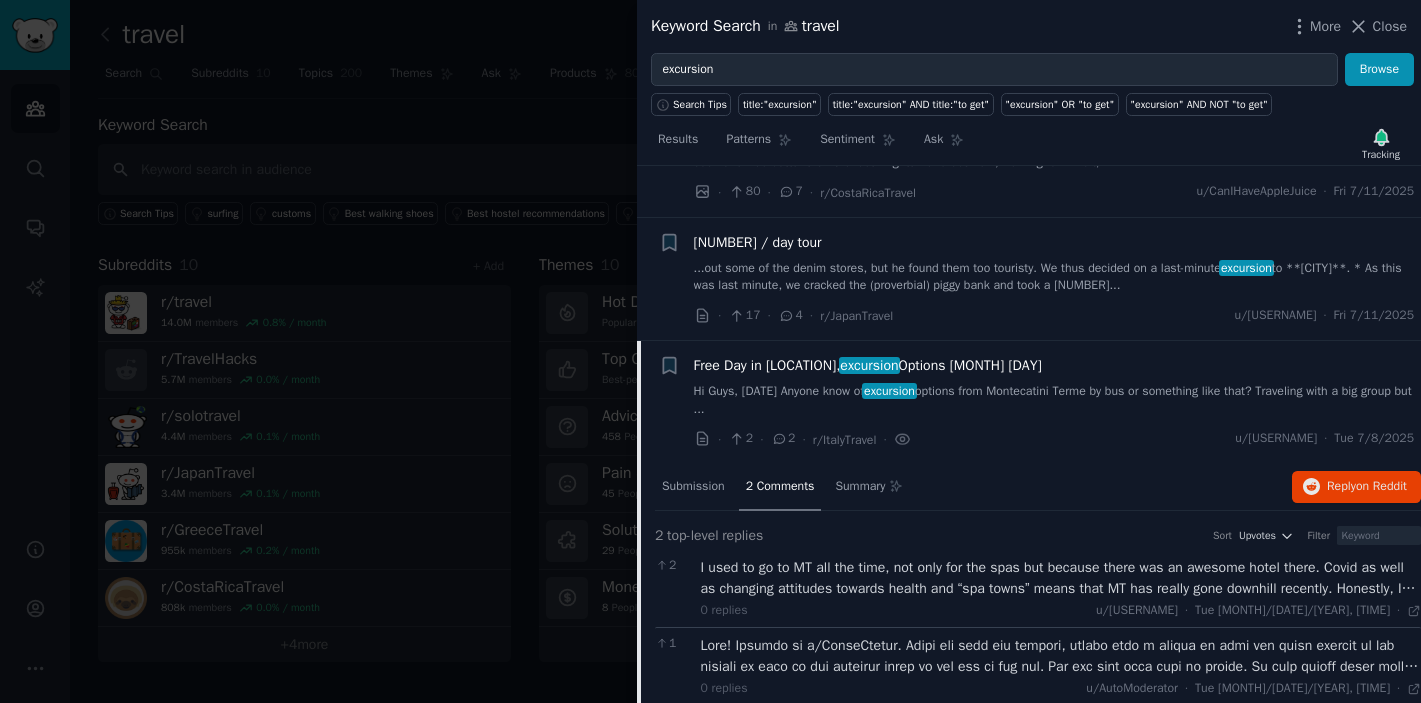 scroll, scrollTop: 11680, scrollLeft: 0, axis: vertical 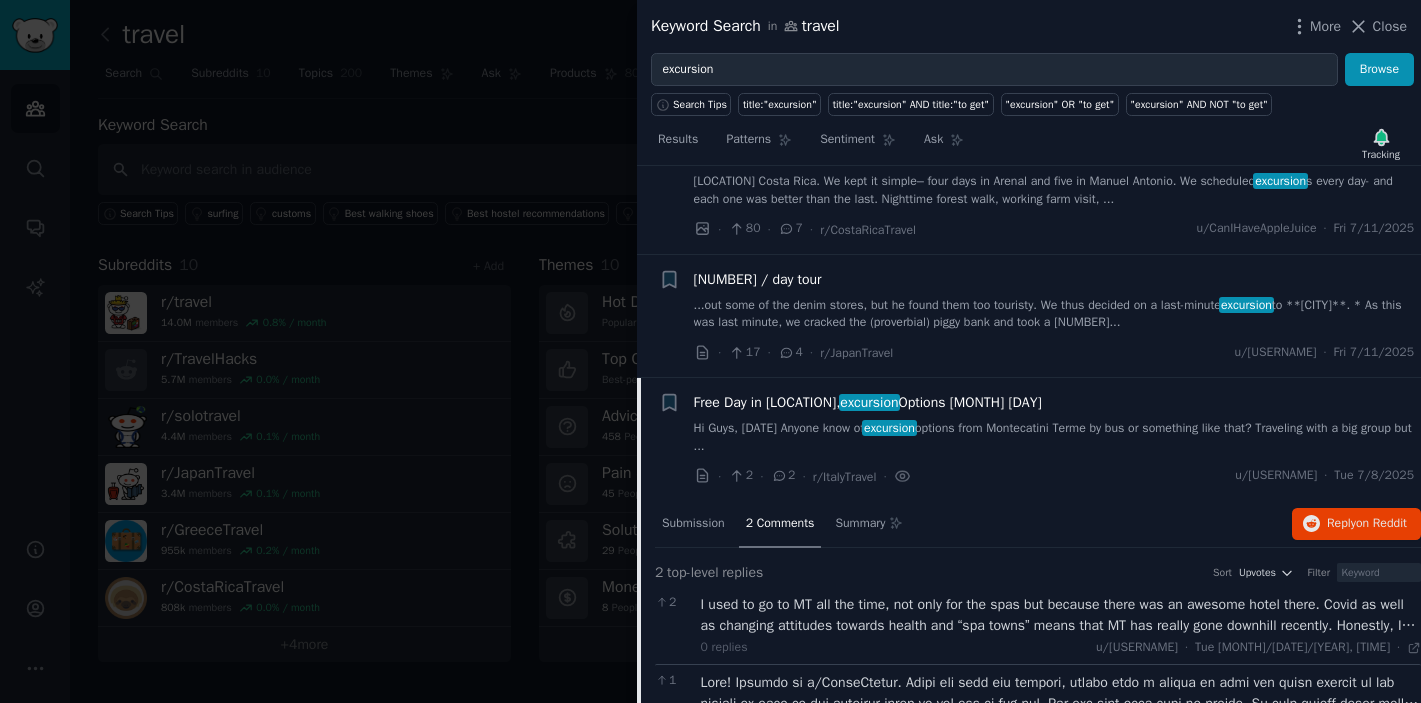 click on "...out some of the denim stores, but he found them too touristy. We thus decided on a last-minute  excursion  to **Kojima**.
* As this was last minute, we cracked the (proverbial) piggy bank and took a 30..." at bounding box center [1054, 314] 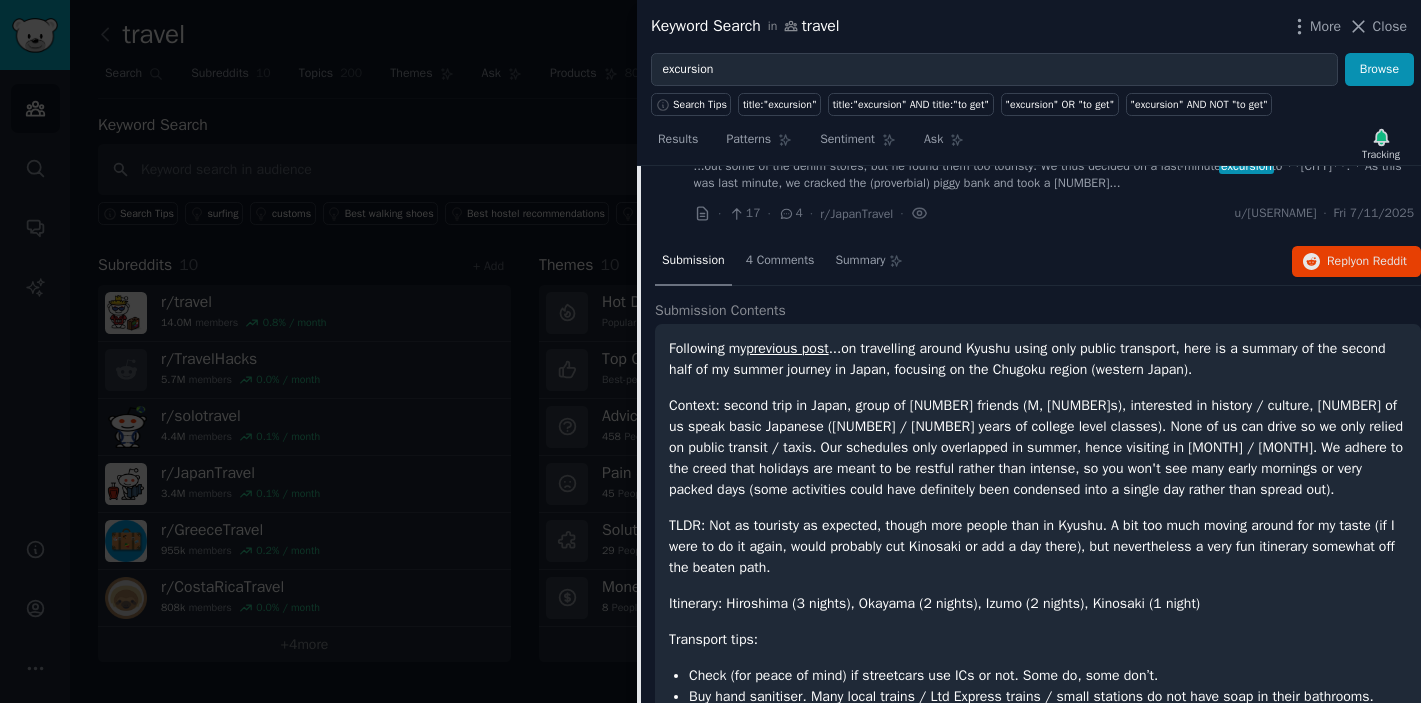scroll, scrollTop: 11821, scrollLeft: 0, axis: vertical 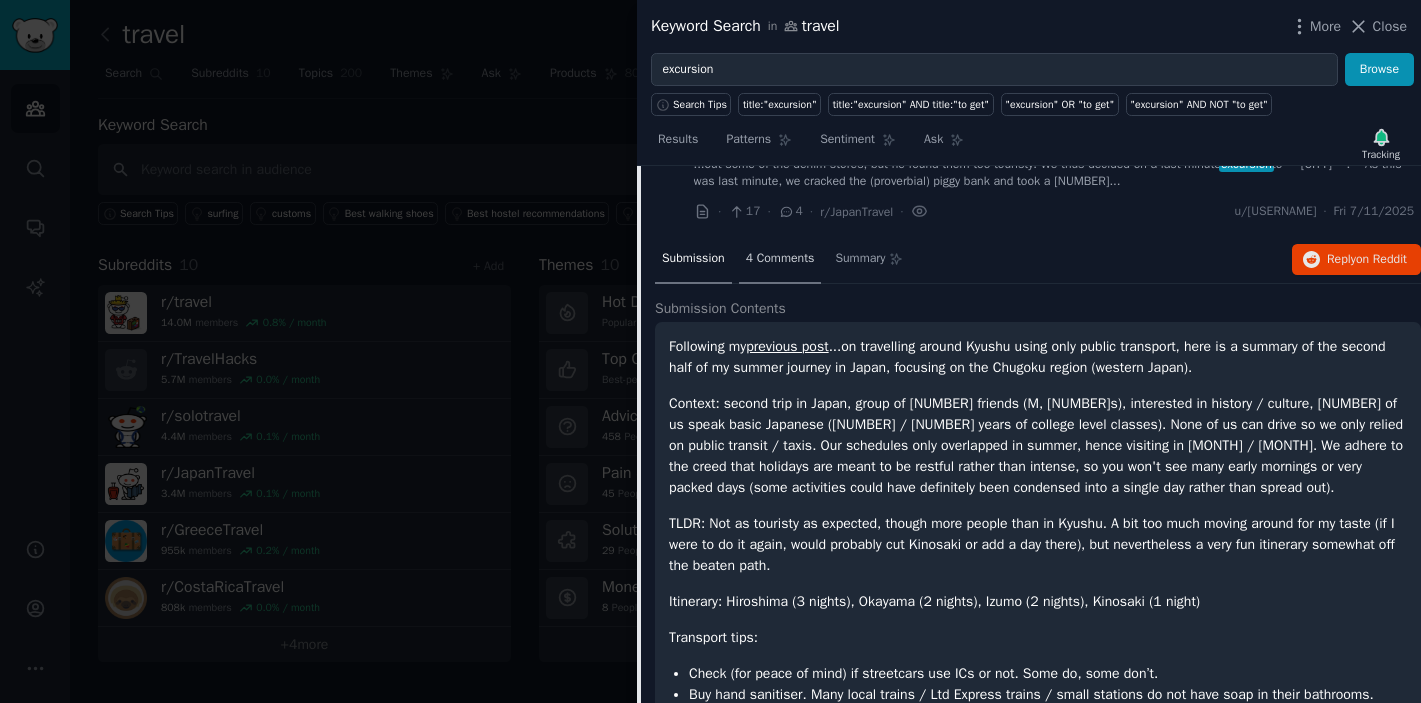 click on "4 Comments" at bounding box center [780, 259] 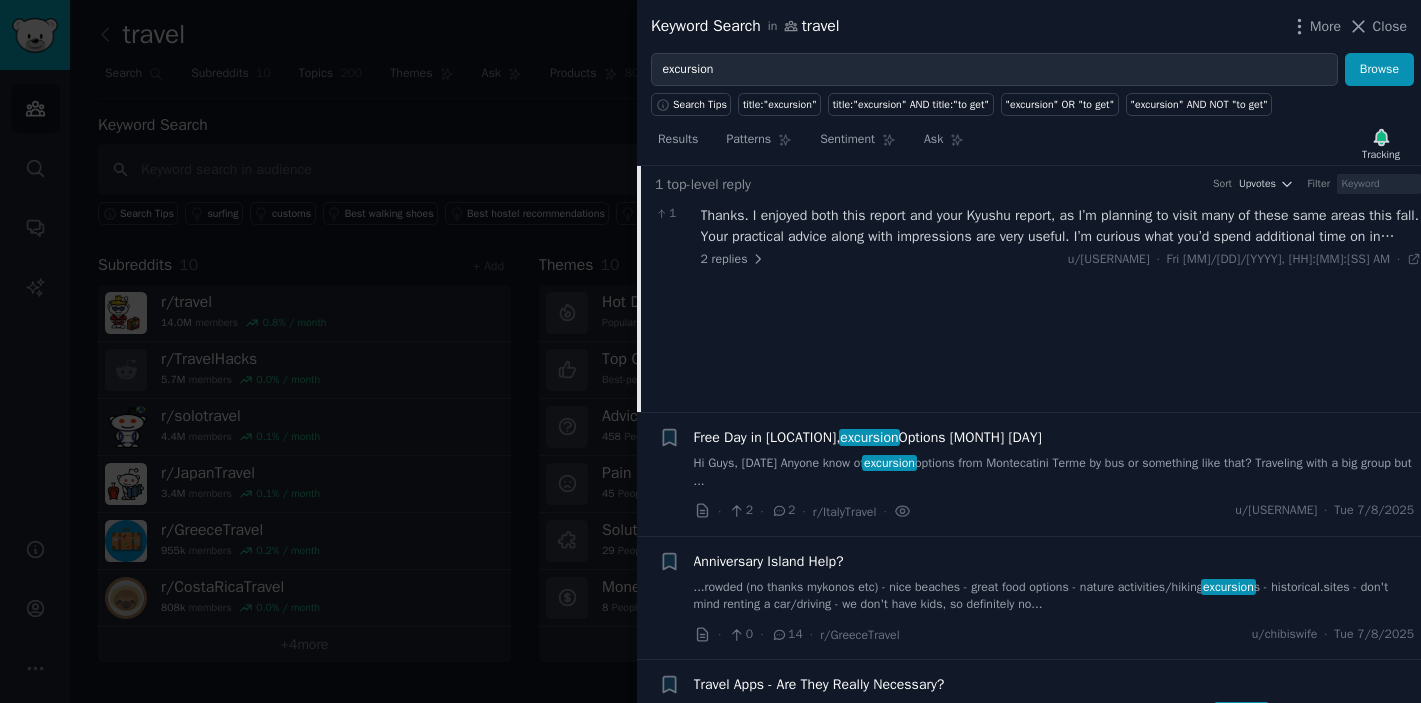 scroll, scrollTop: 11941, scrollLeft: 0, axis: vertical 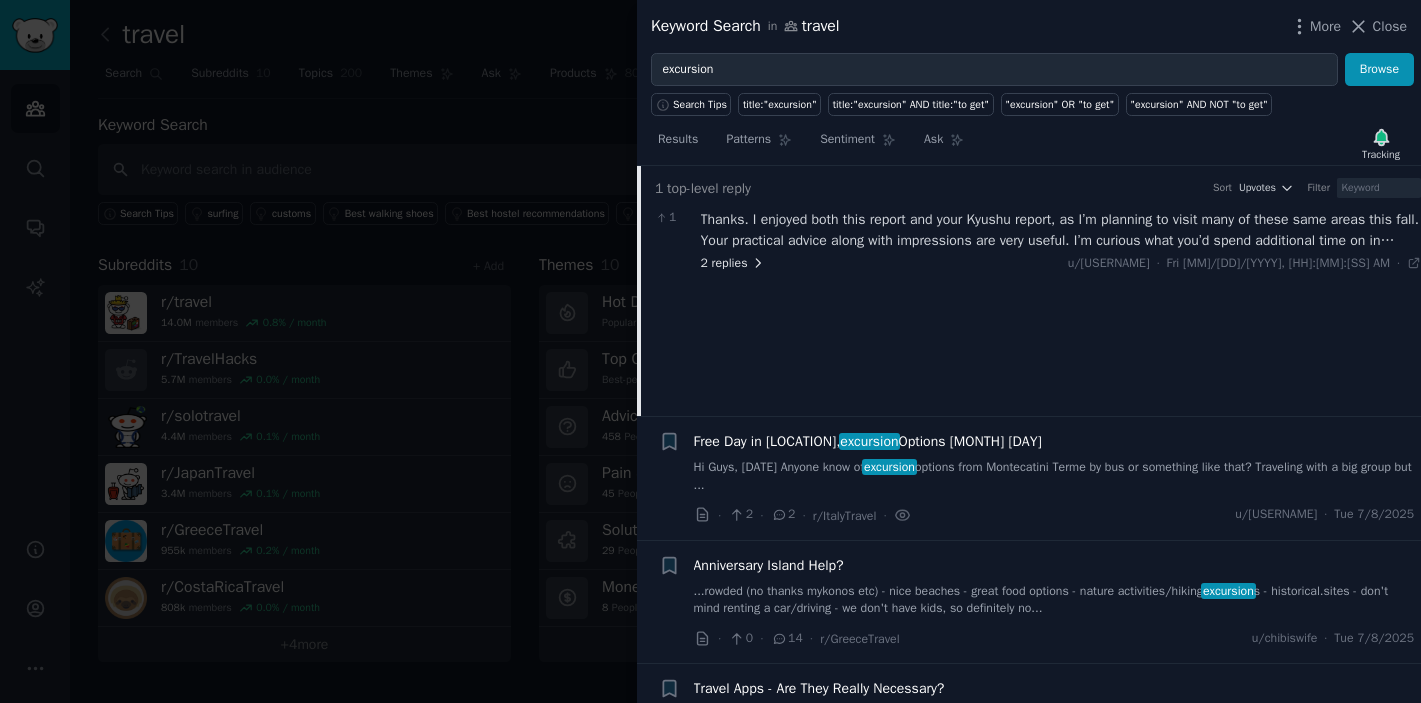 click on "2   replies" at bounding box center [733, 264] 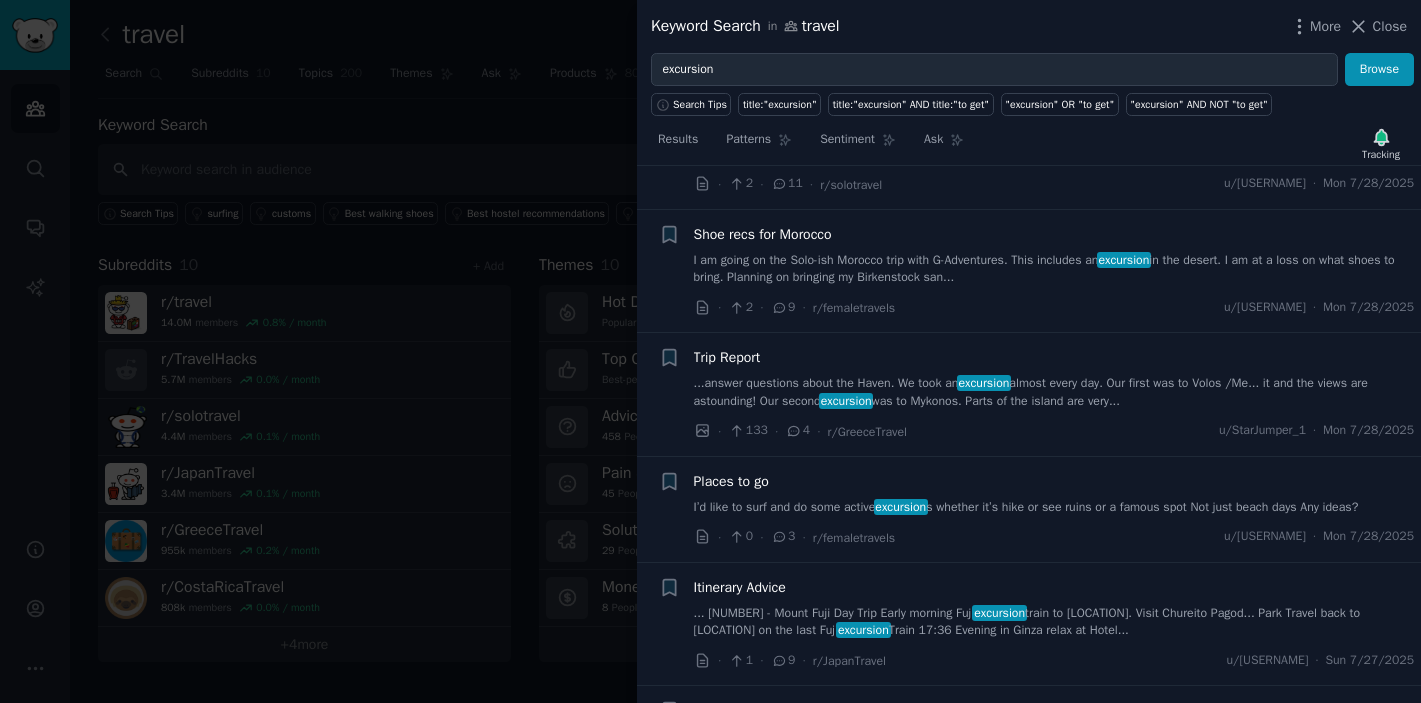 scroll, scrollTop: 4592, scrollLeft: 0, axis: vertical 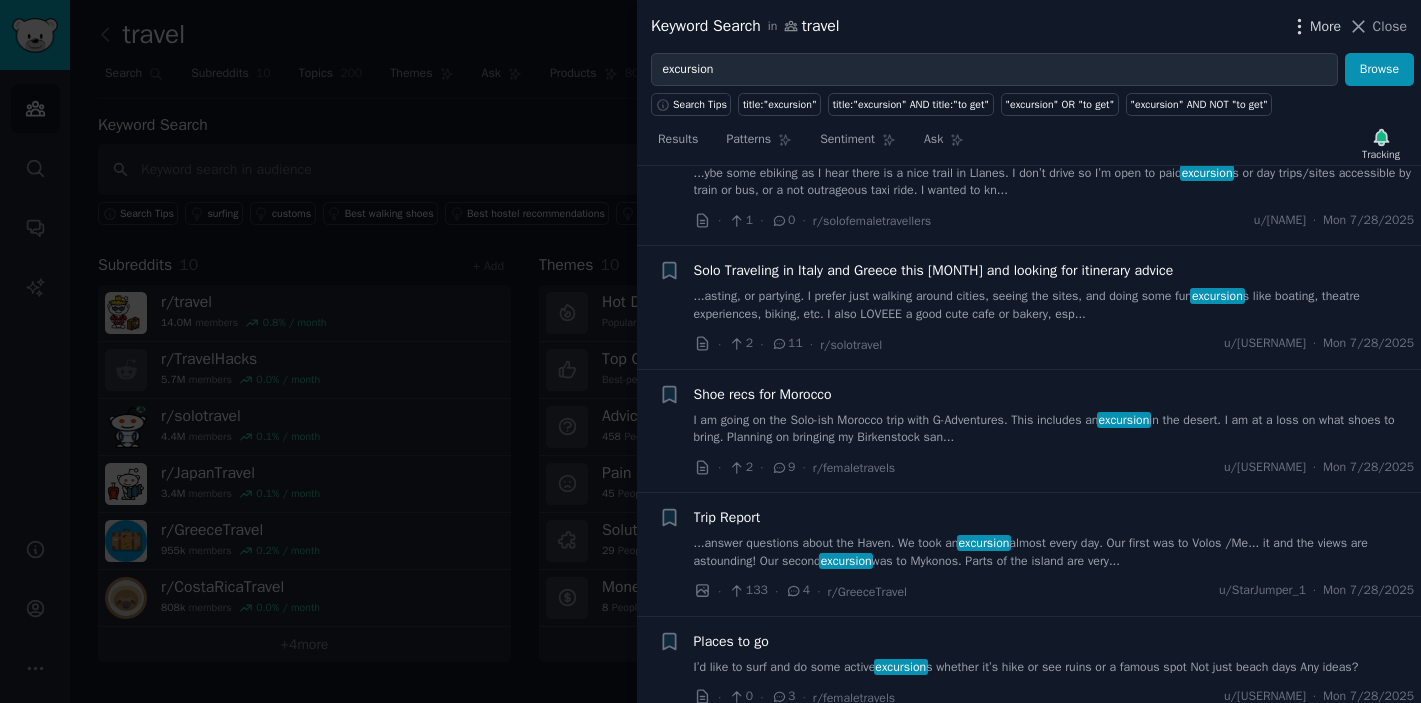 click 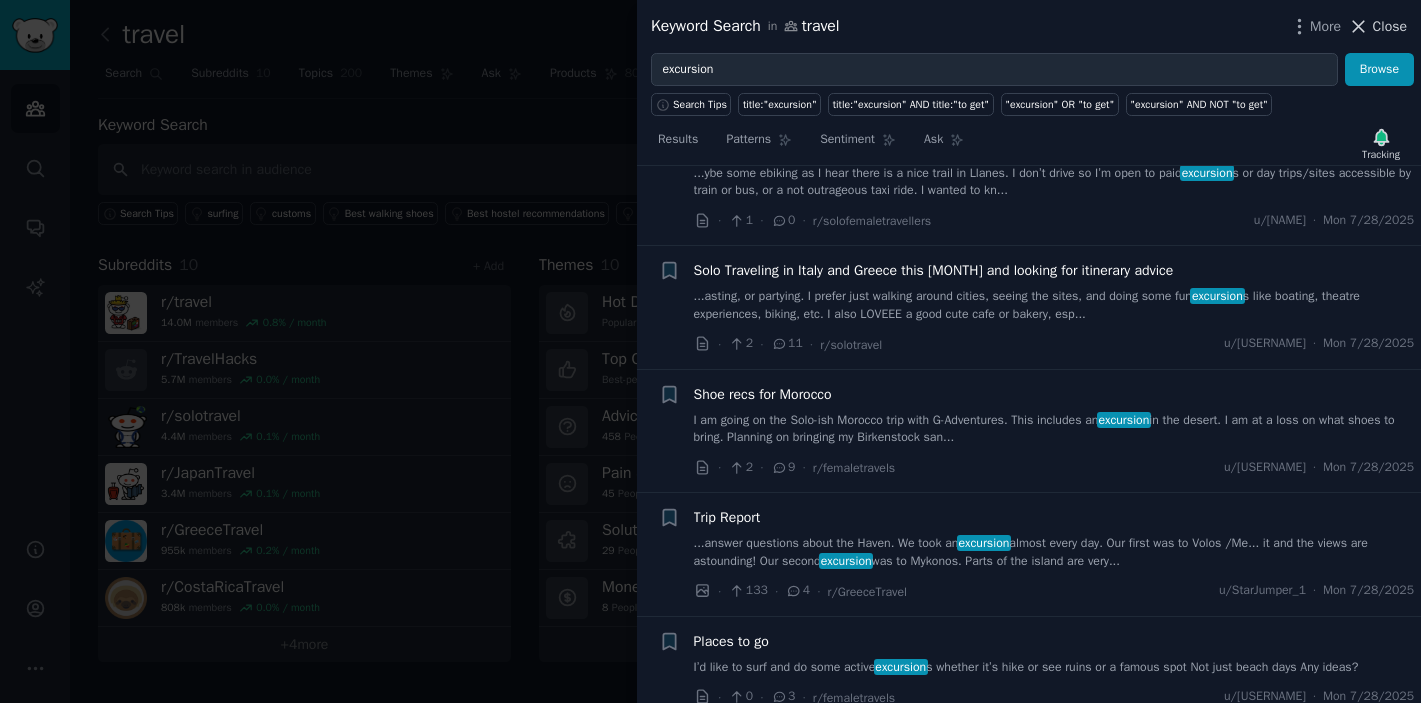 click on "Close" at bounding box center [1390, 26] 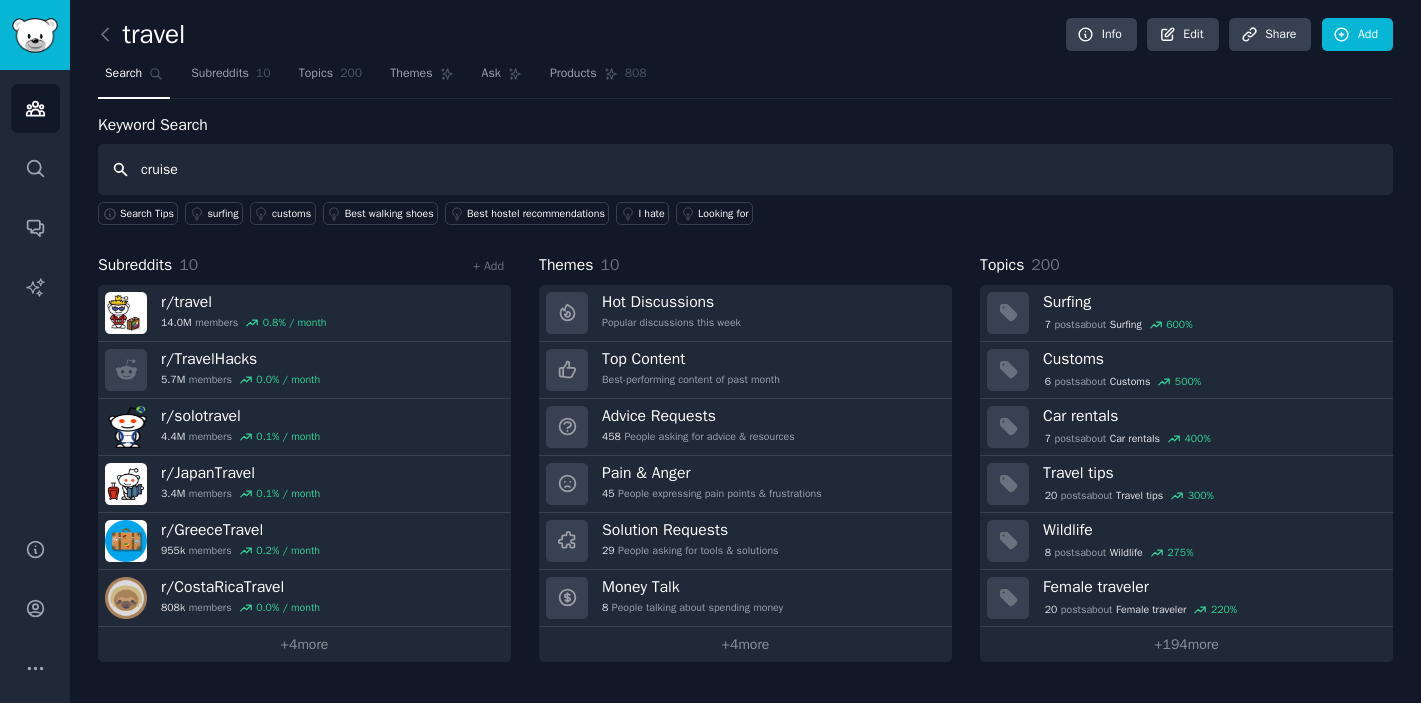 type on "cruise" 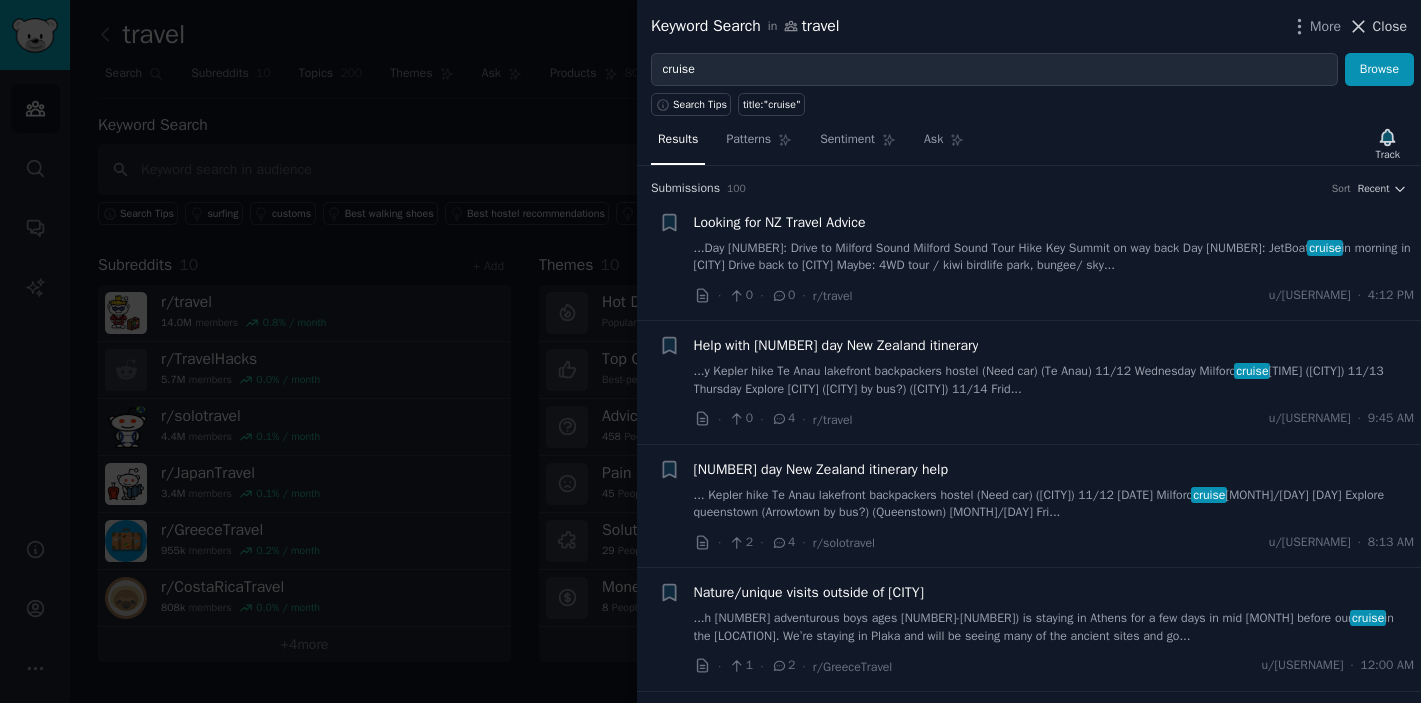 click on "Close" at bounding box center [1390, 26] 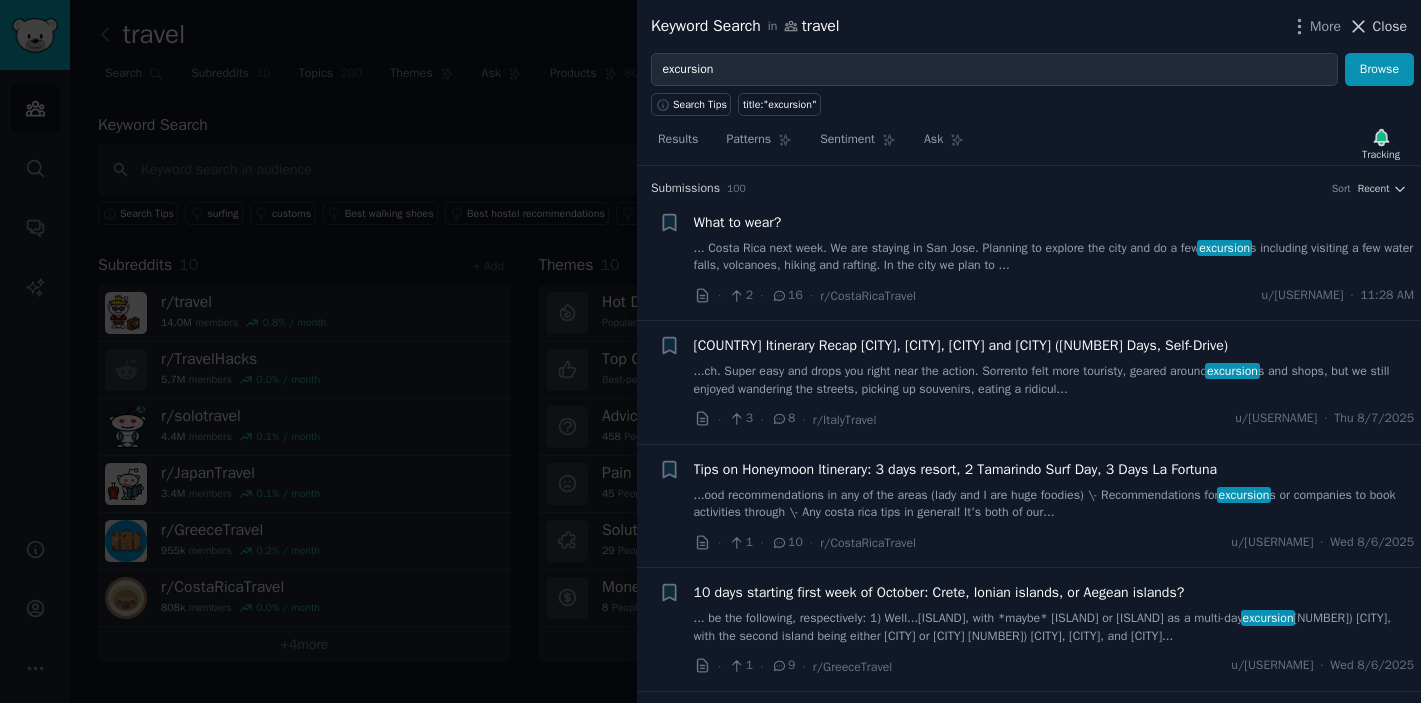 click on "Close" at bounding box center [1390, 26] 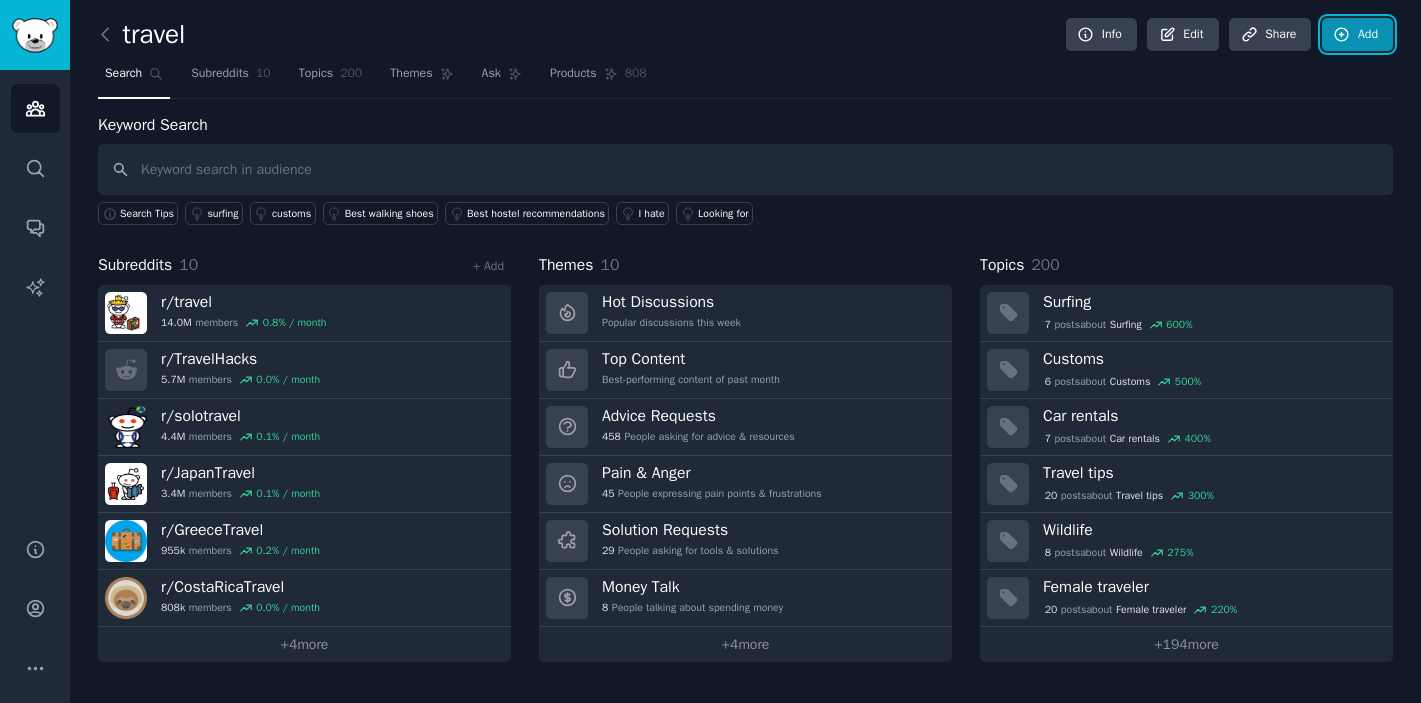 click on "Add" at bounding box center (1357, 35) 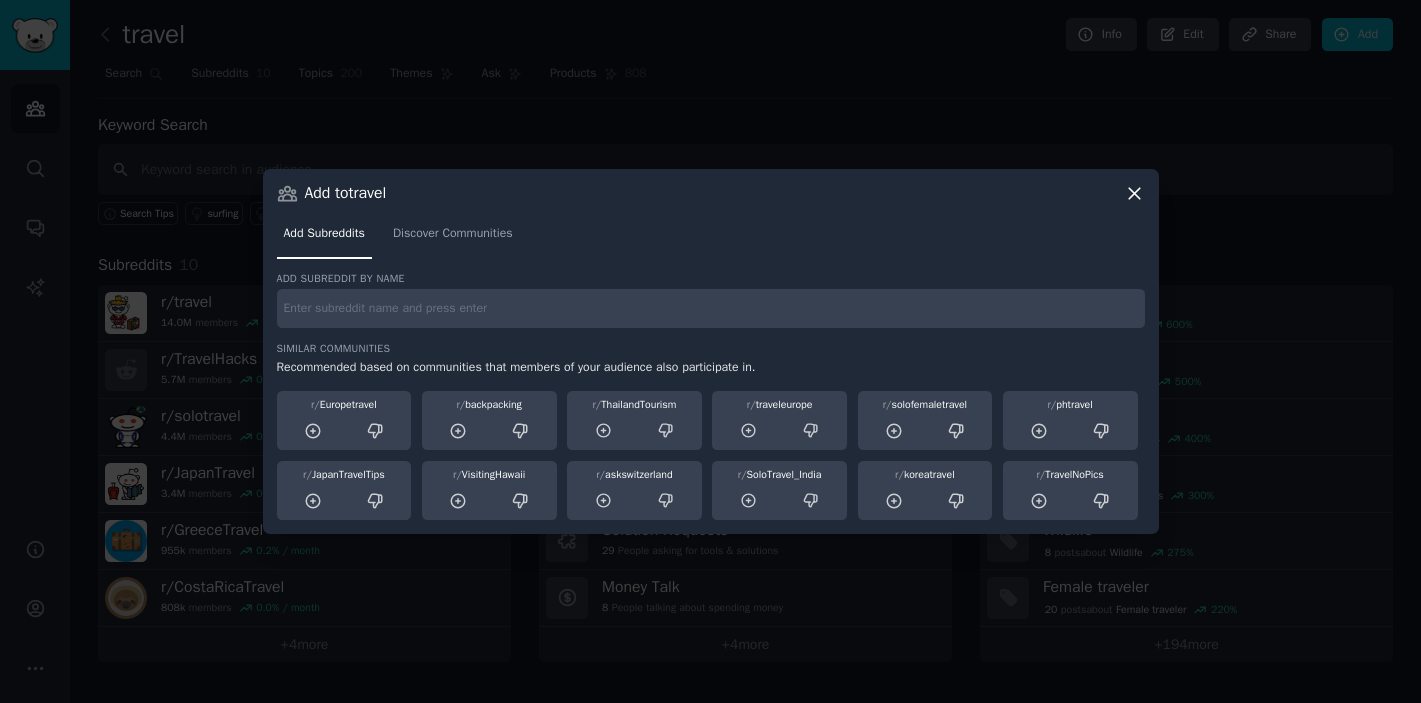 click 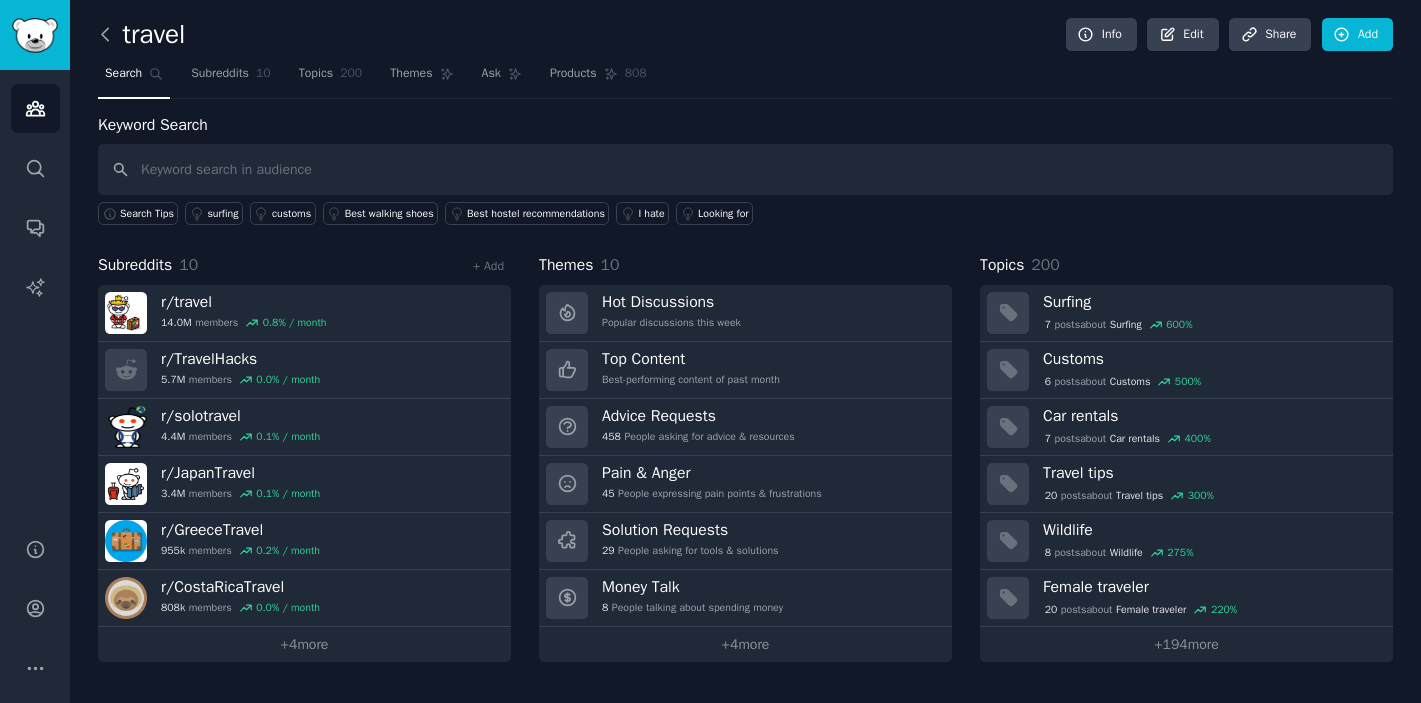 click 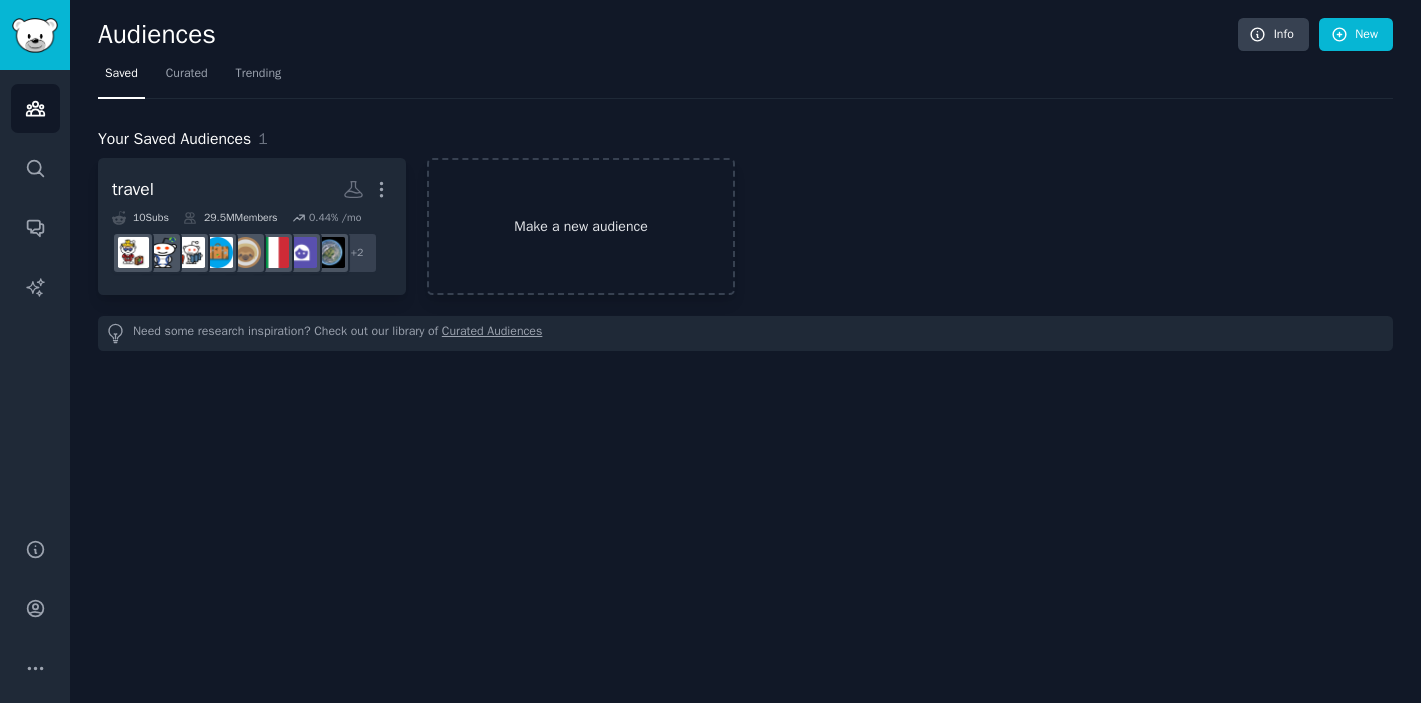 click on "Make a new audience" at bounding box center (581, 226) 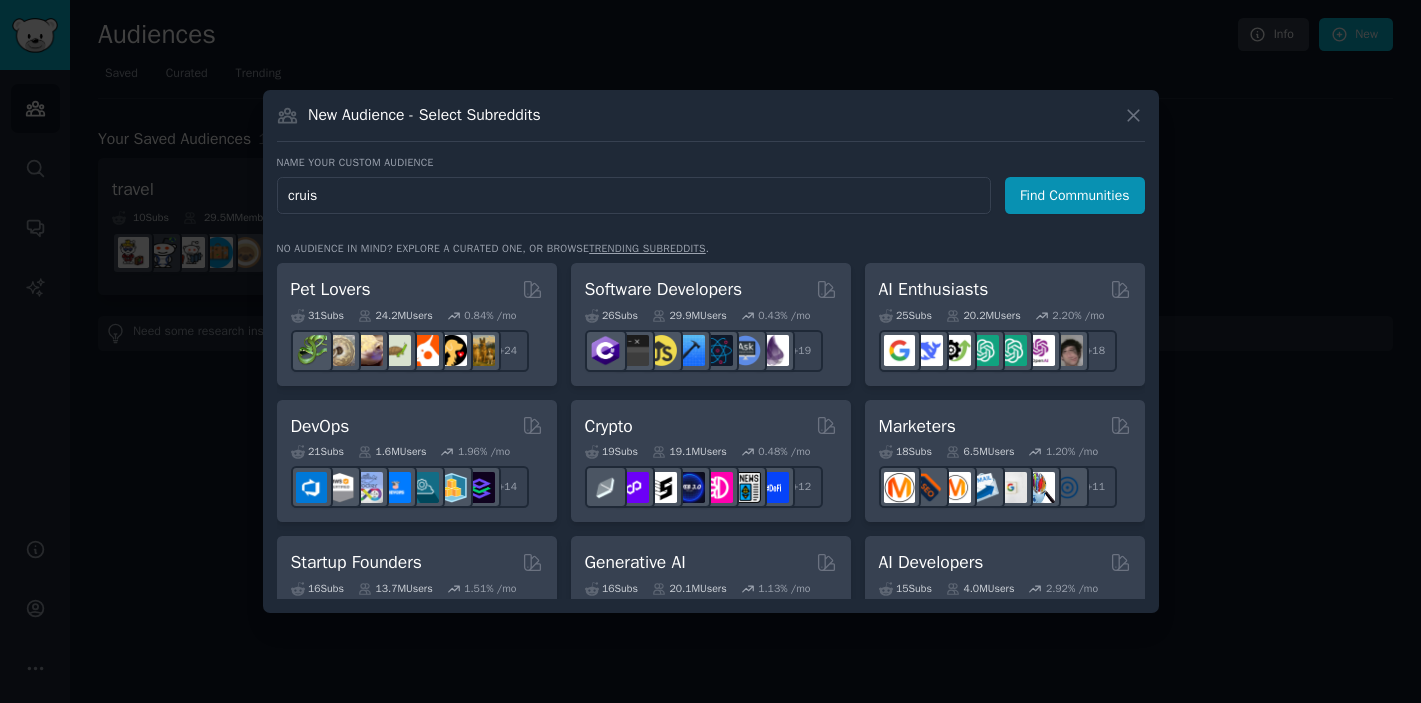 type on "cruise" 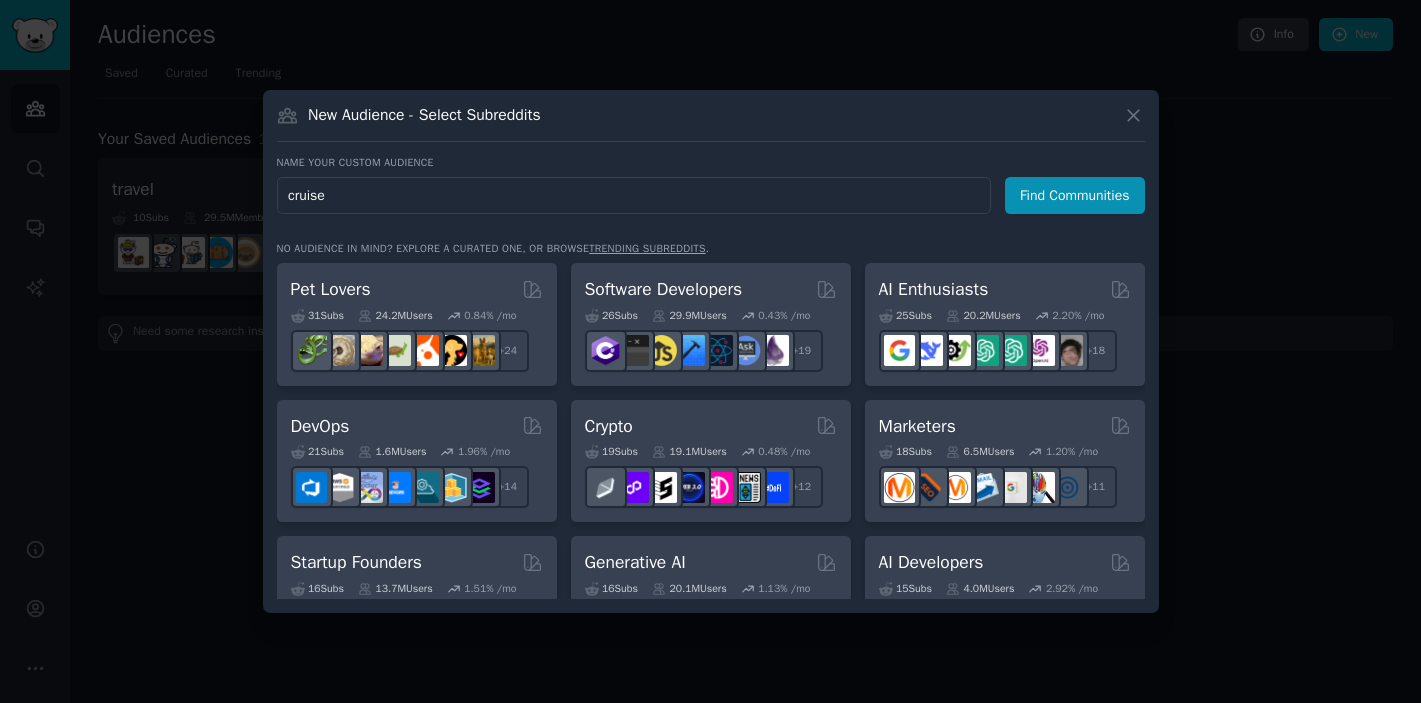 click on "Find Communities" at bounding box center (1075, 195) 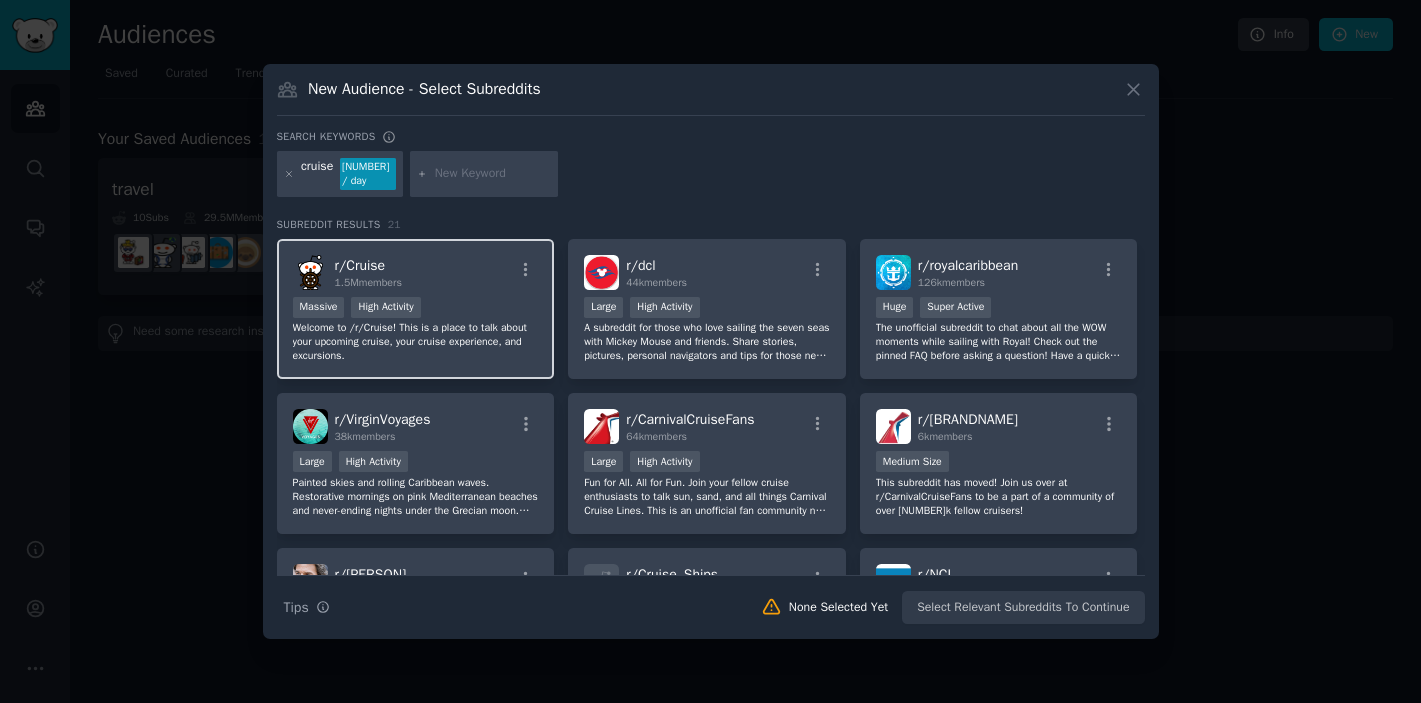 click on "r/ [BRANDNAME]" at bounding box center [360, 265] 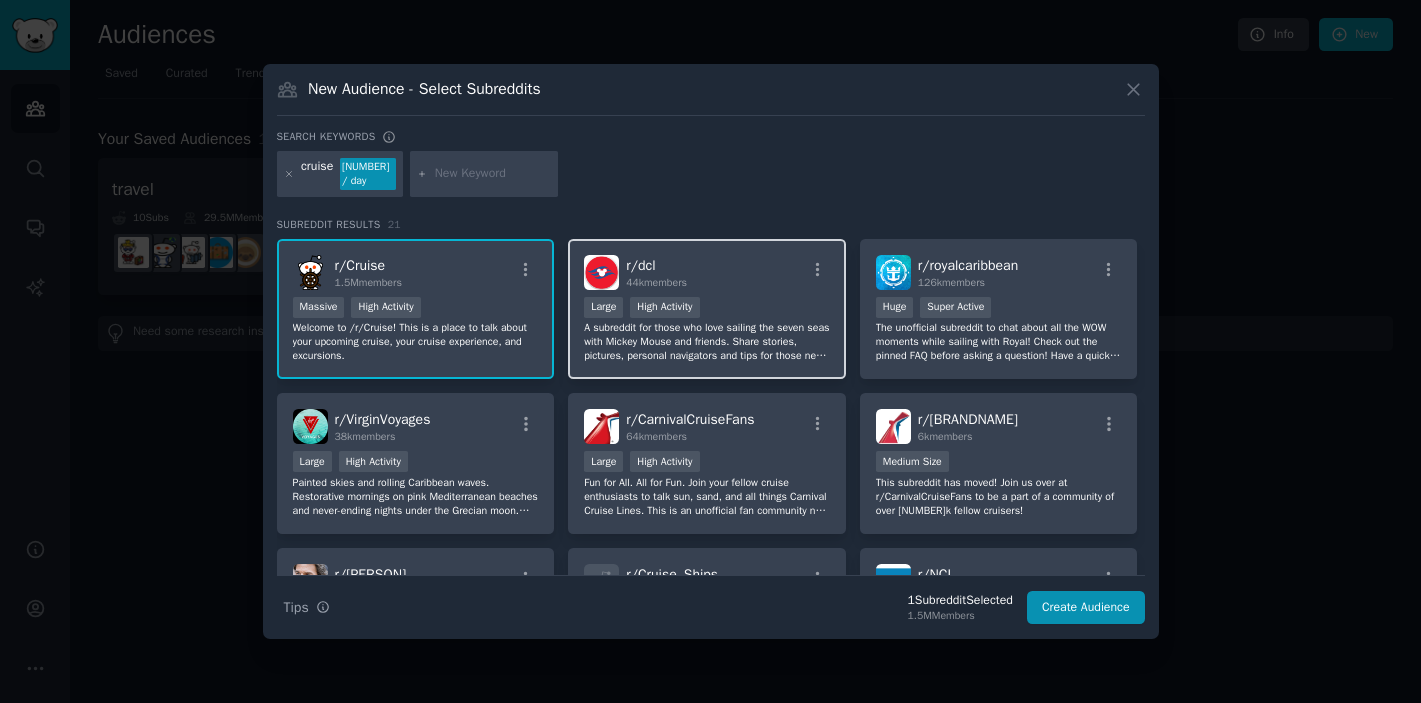 click on ">= 80th percentile for submissions / day Large High Activity" at bounding box center (707, 309) 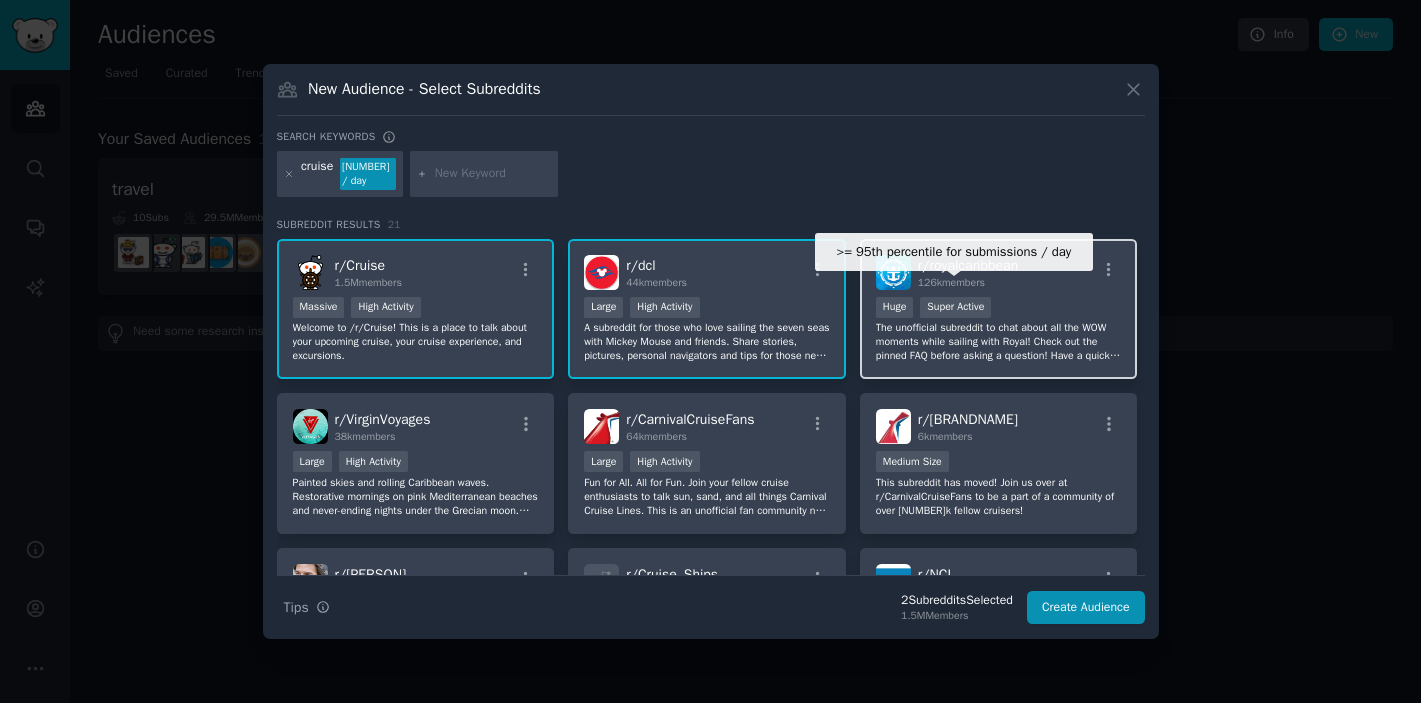 click on "Super Active" at bounding box center (955, 307) 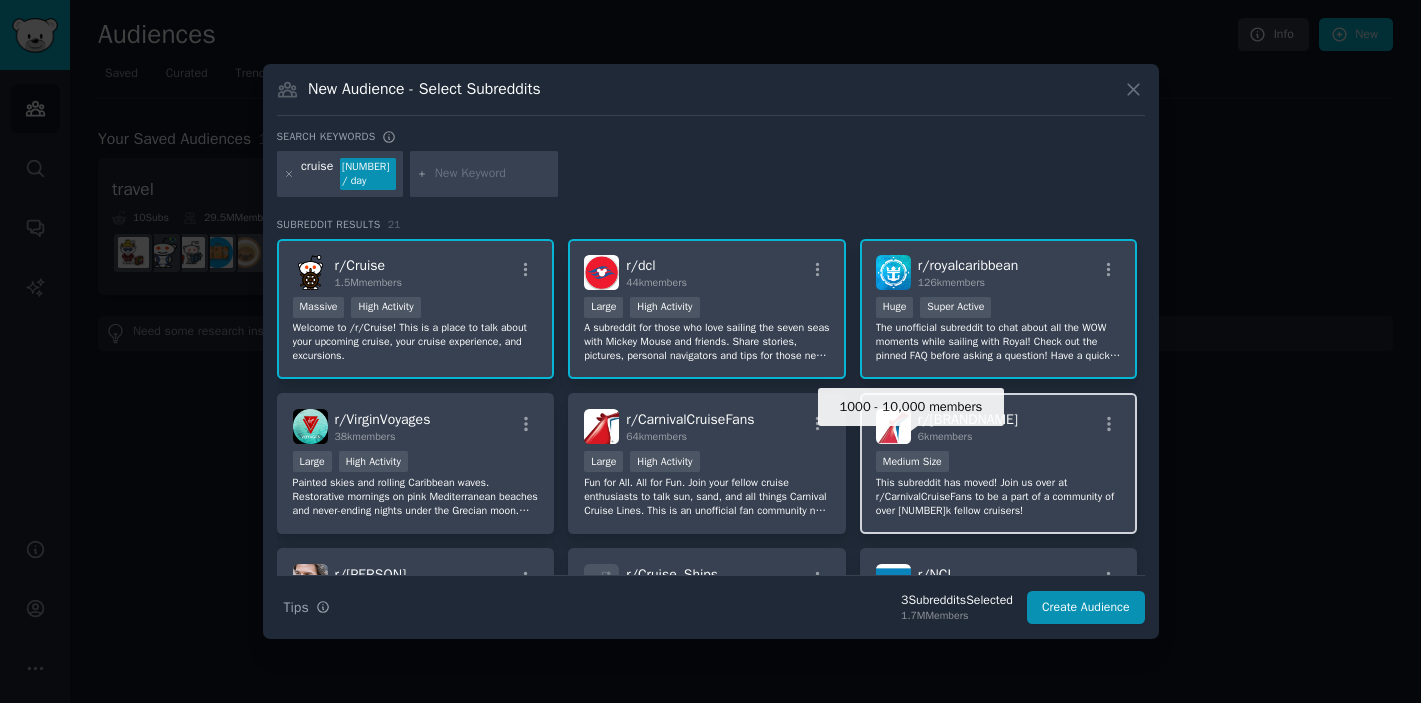 click on "Medium Size" at bounding box center [912, 461] 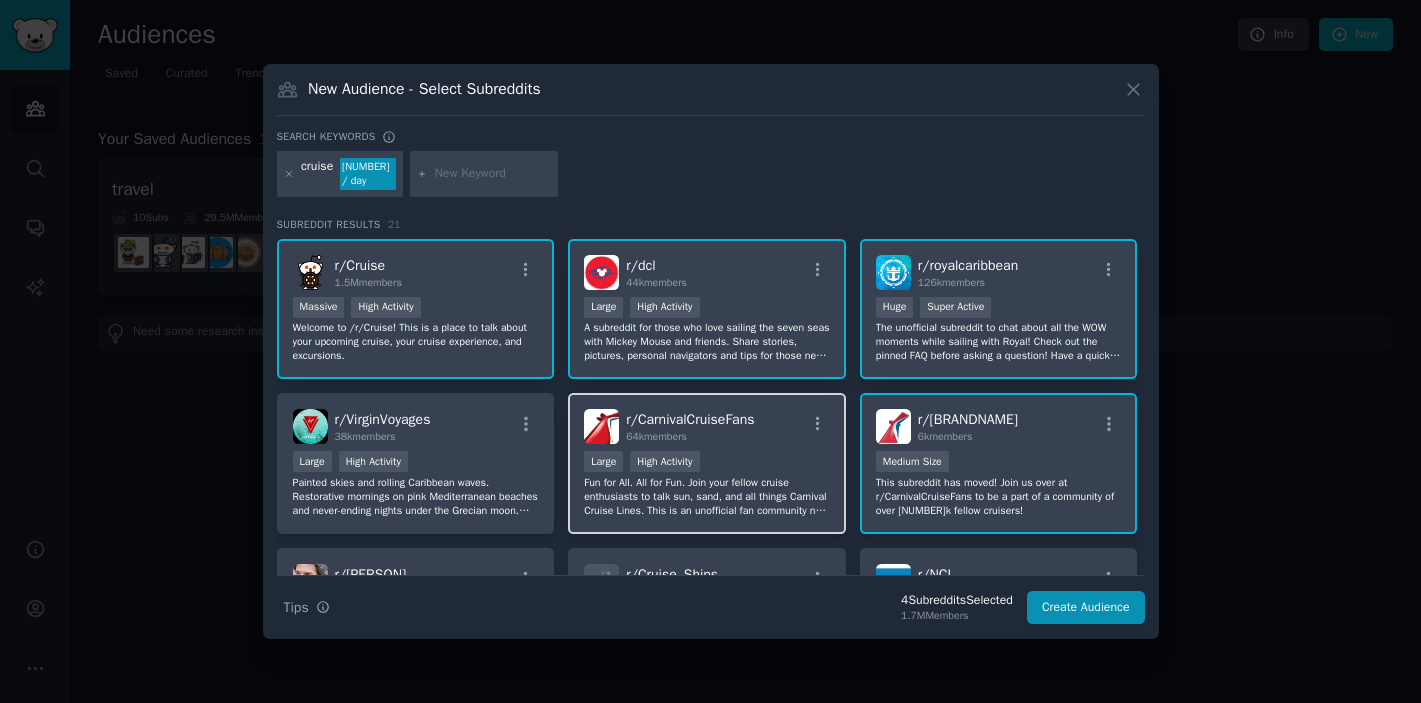 click on "Large High Activity" at bounding box center [707, 463] 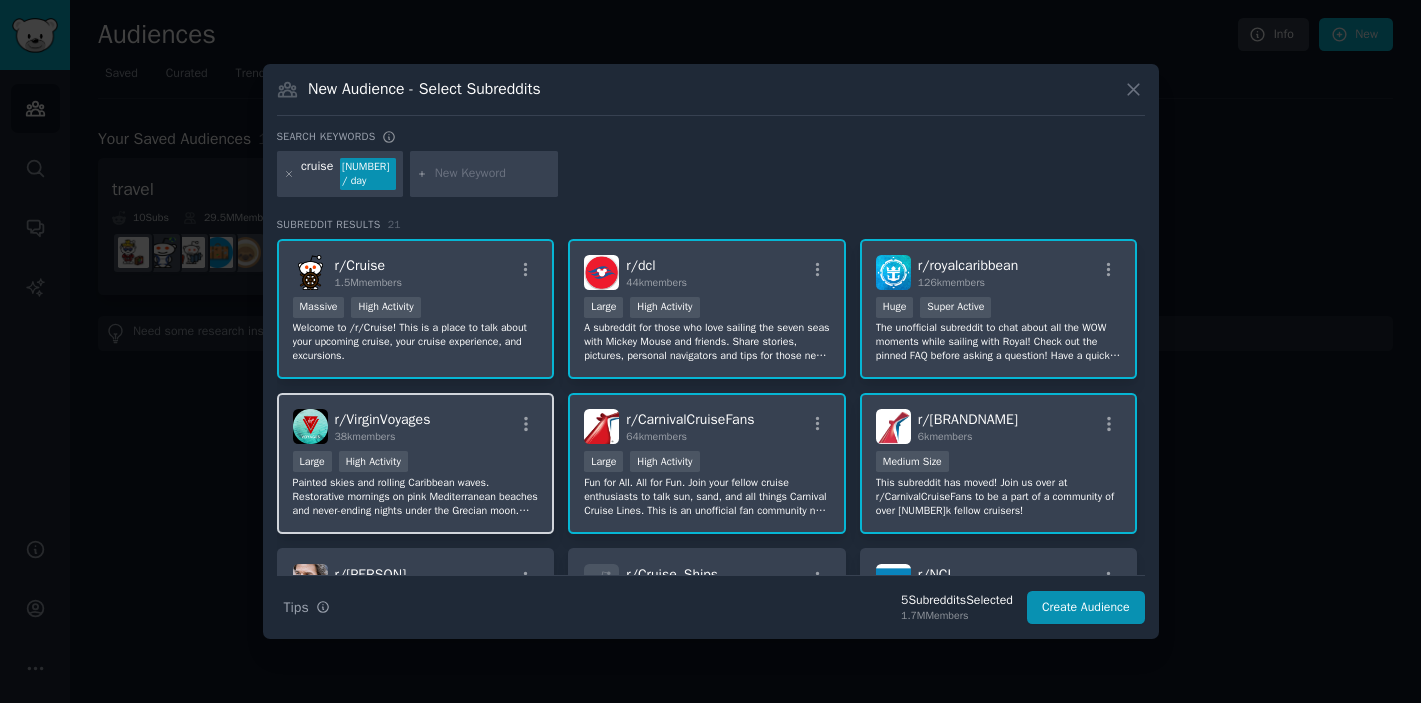 click on "Painted skies and rolling Caribbean waves. Restorative mornings on pink Mediterranean beaches and never-ending nights under the Grecian moon. Let’s Sail the world the Virgin way." at bounding box center (416, 497) 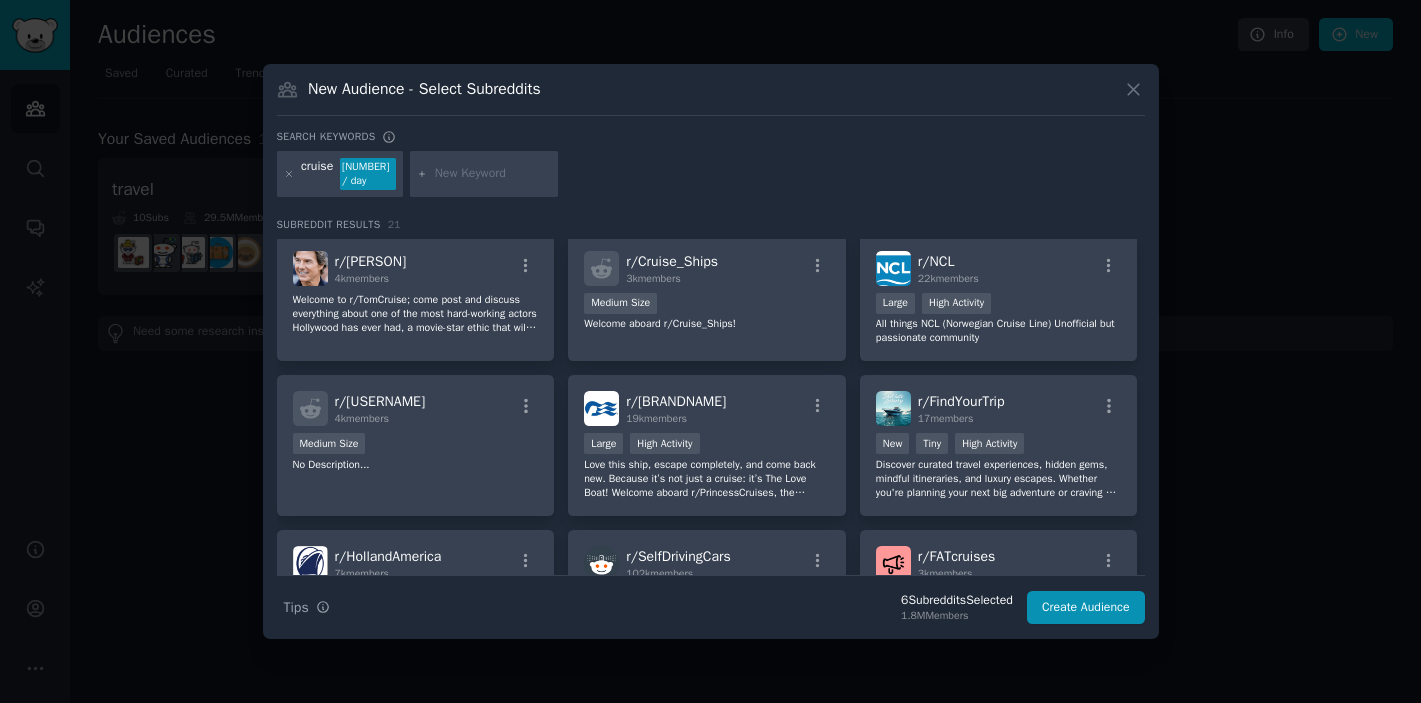 scroll, scrollTop: 301, scrollLeft: 0, axis: vertical 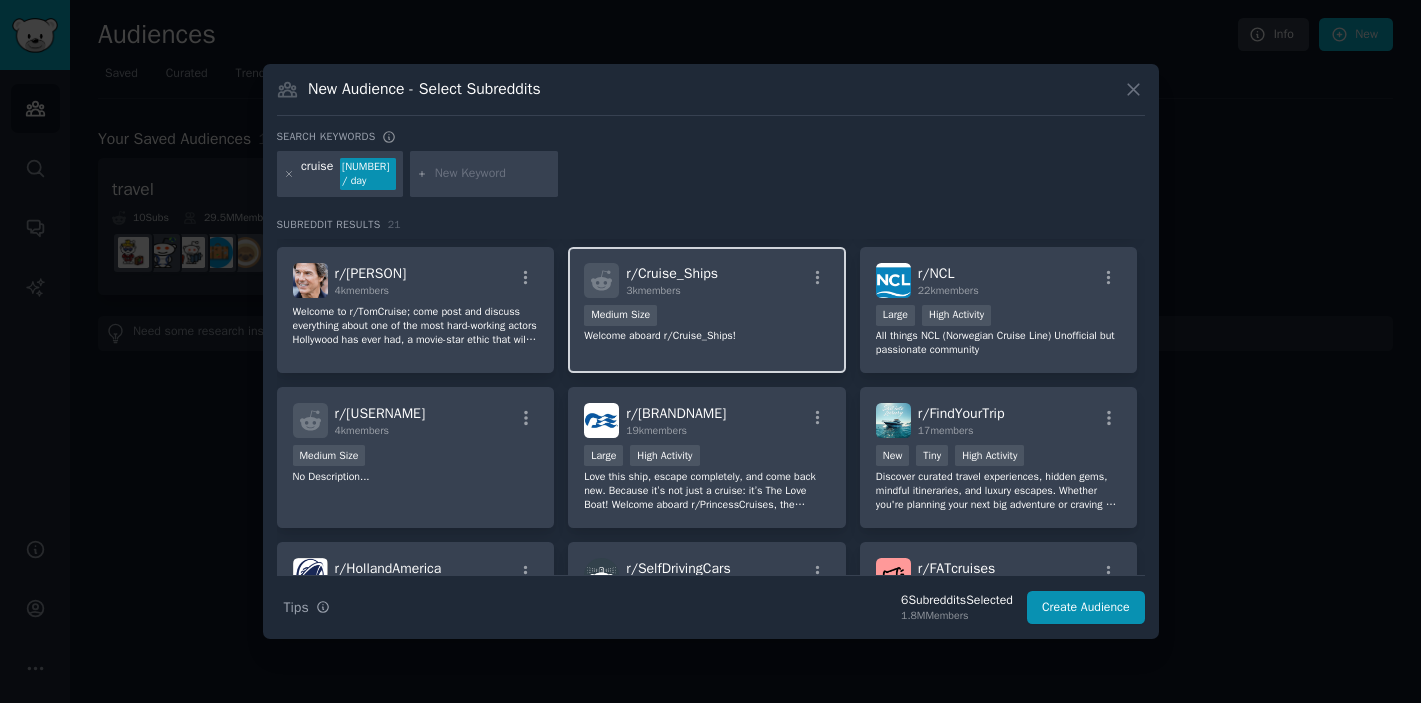 click on "1000 - 10,000 members Medium Size" at bounding box center (707, 317) 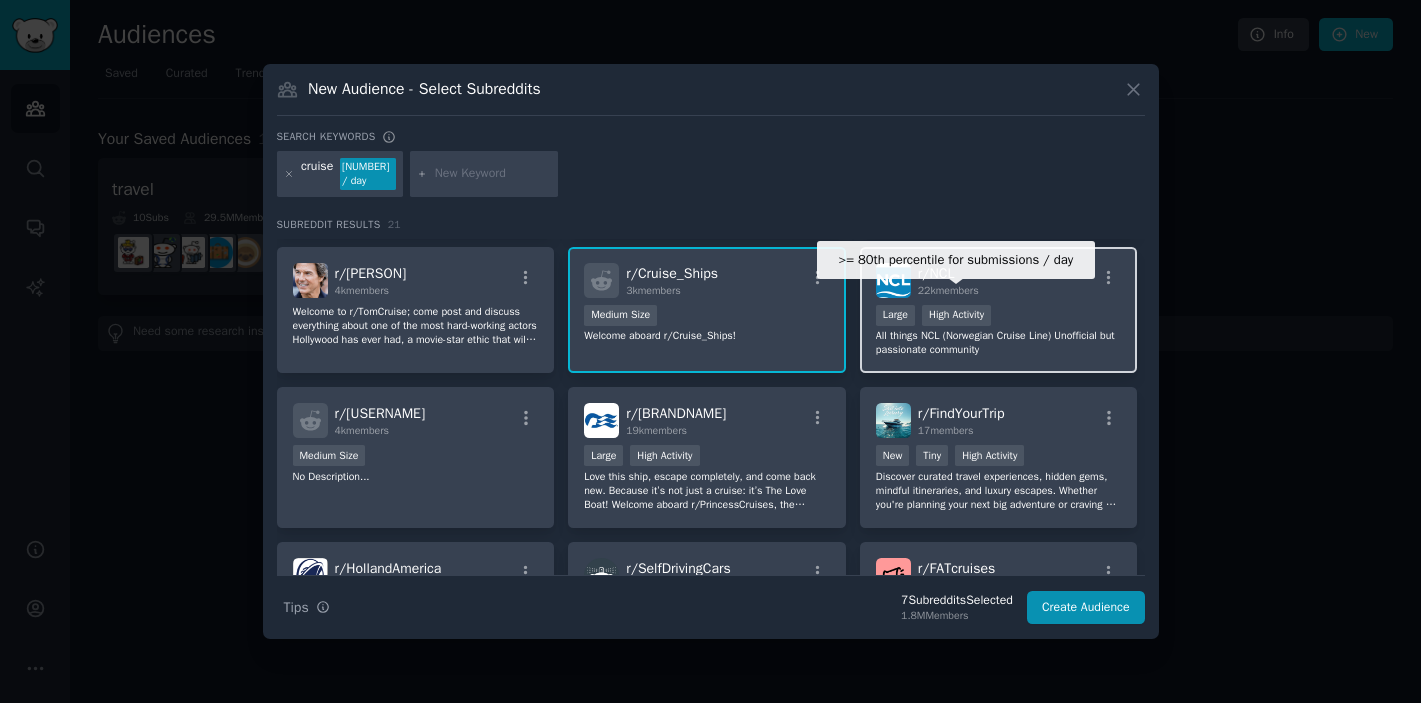 click on "High Activity" at bounding box center [956, 315] 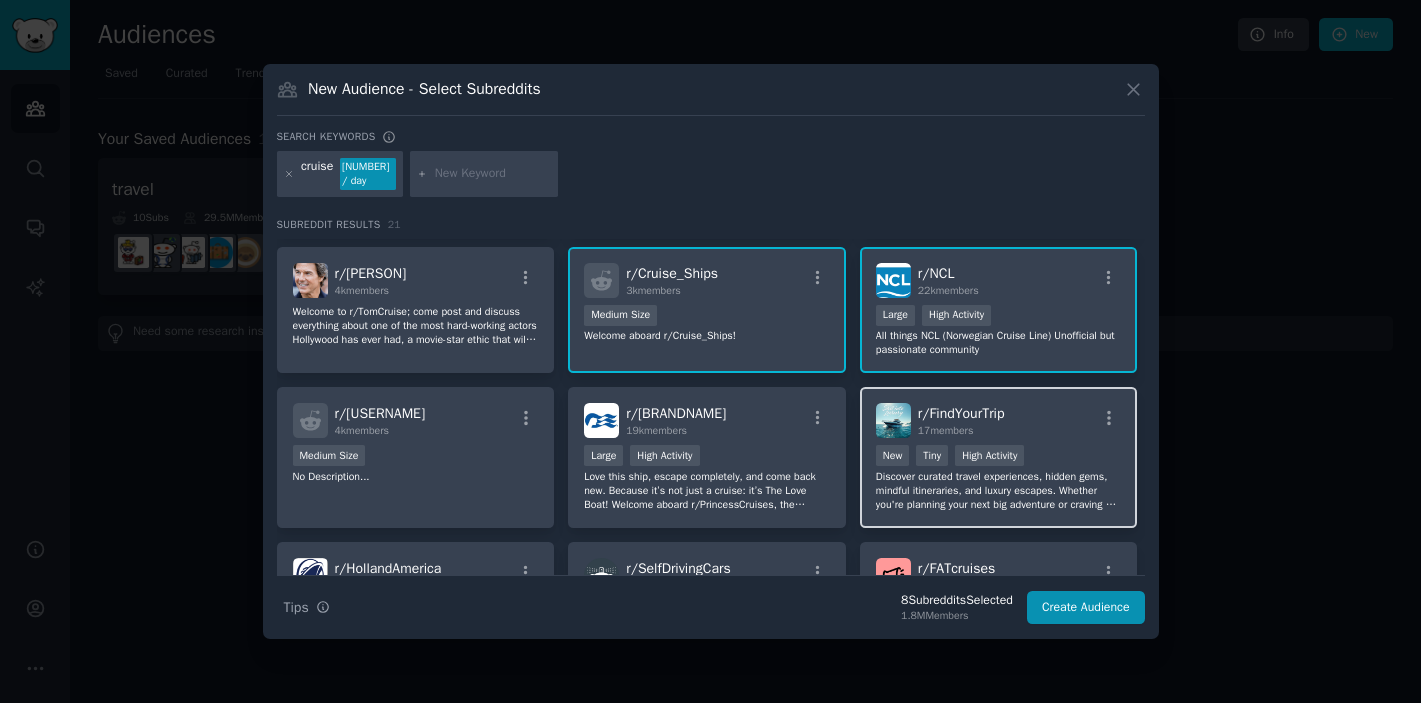 click on "17  members" at bounding box center [946, 430] 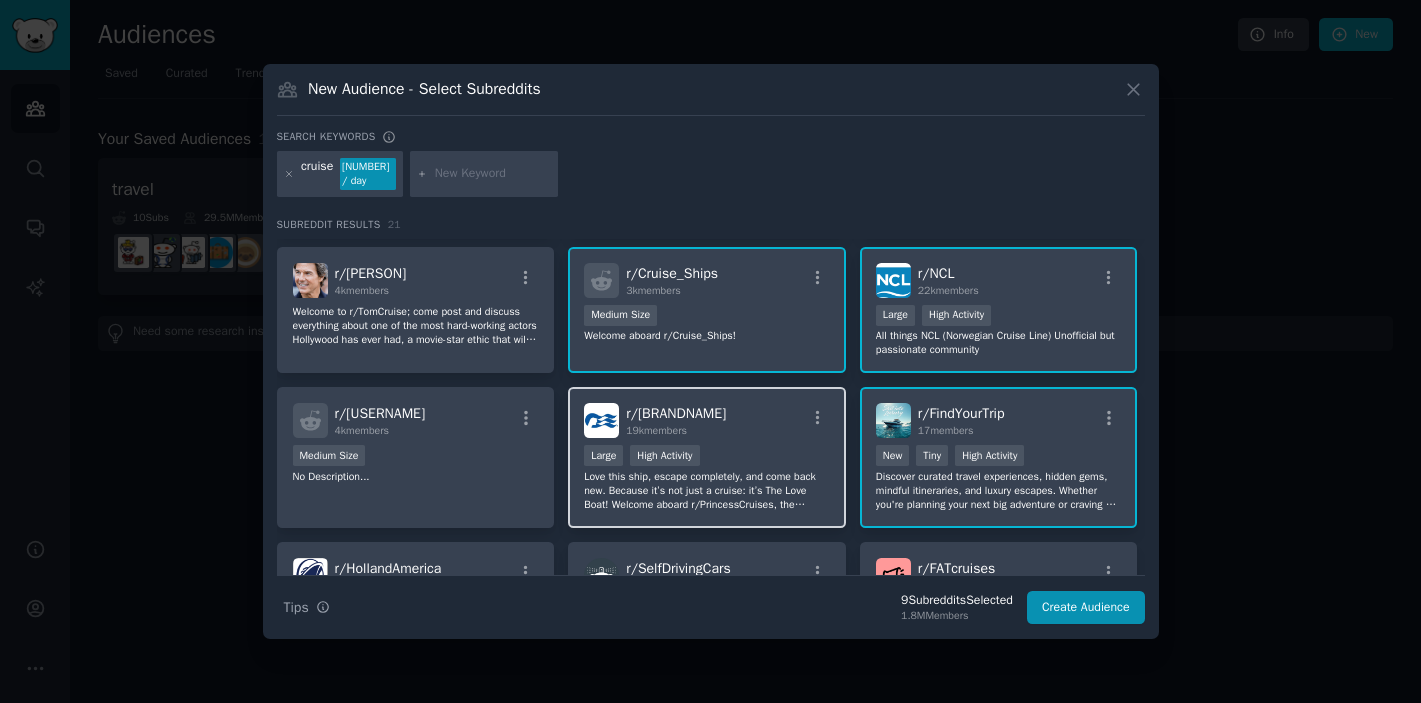 click on "Large High Activity" at bounding box center [707, 457] 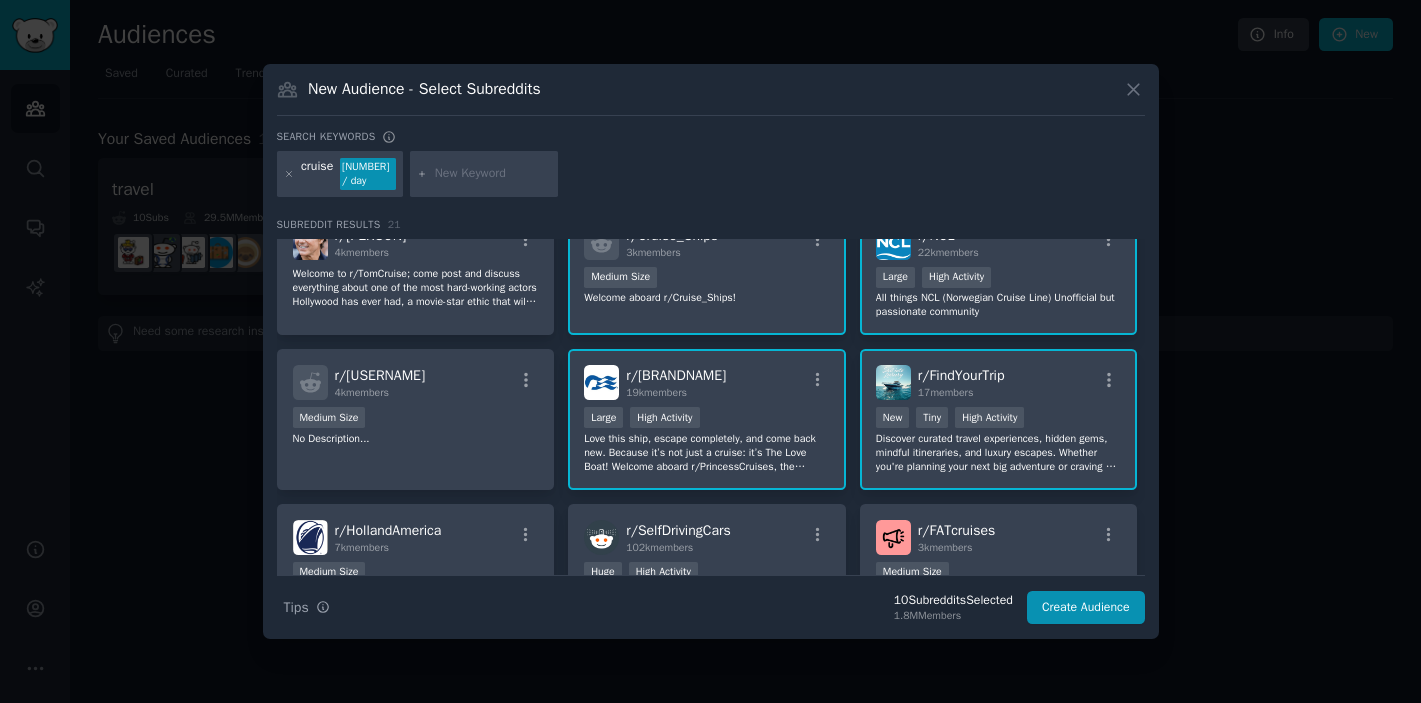 scroll, scrollTop: 341, scrollLeft: 0, axis: vertical 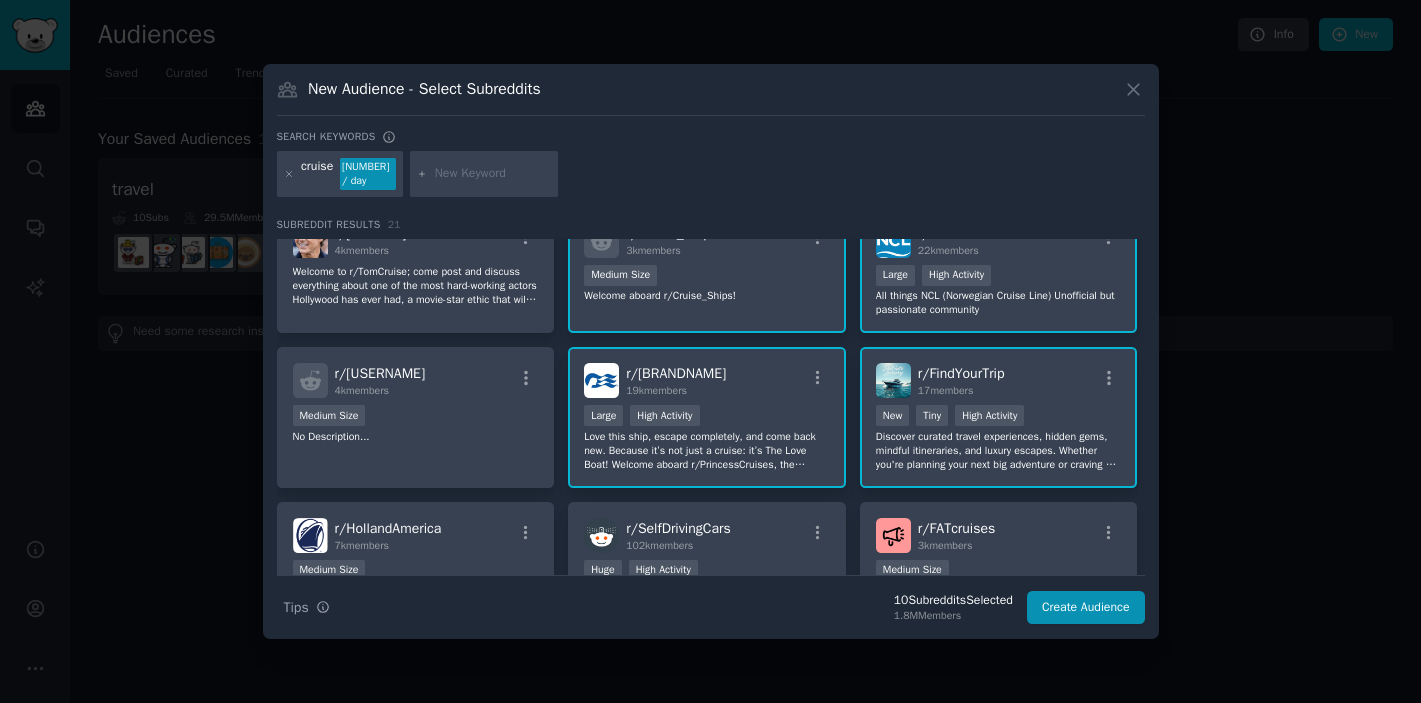 click on "17  members" at bounding box center (961, 391) 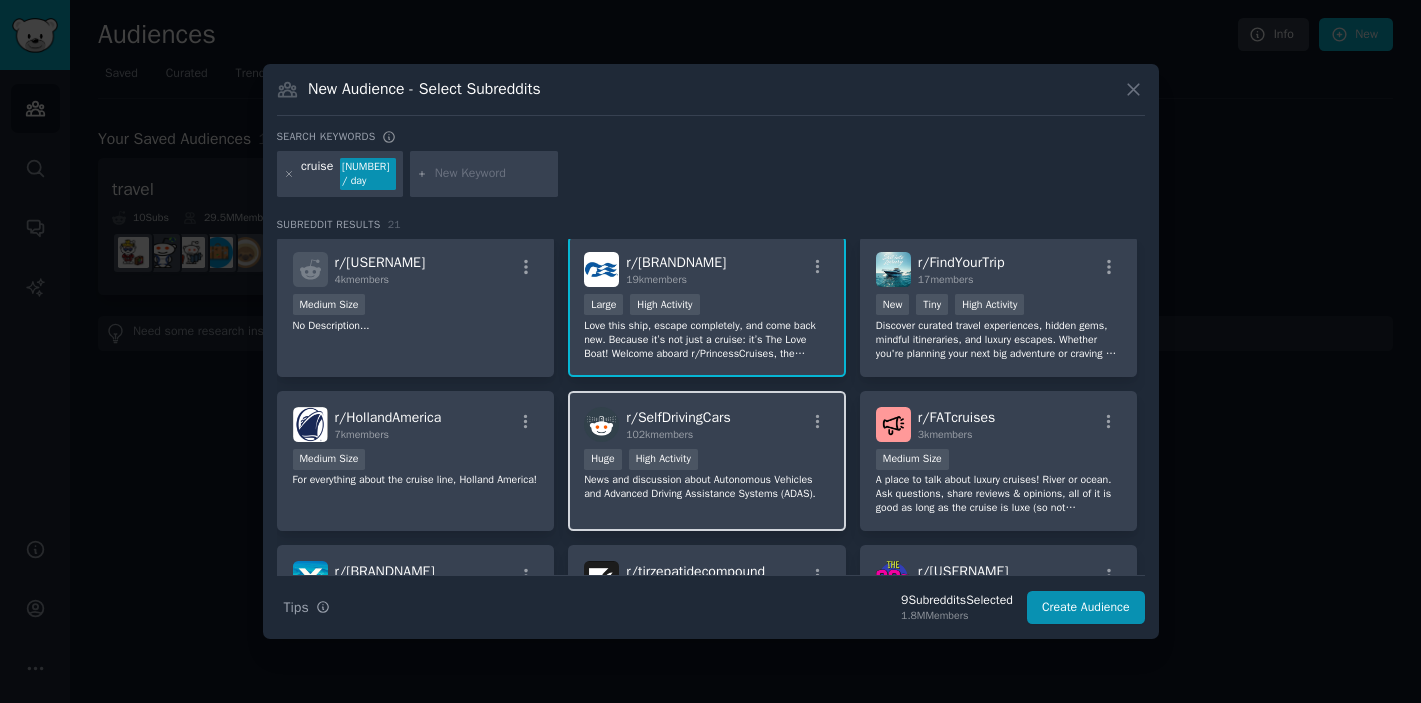 scroll, scrollTop: 465, scrollLeft: 0, axis: vertical 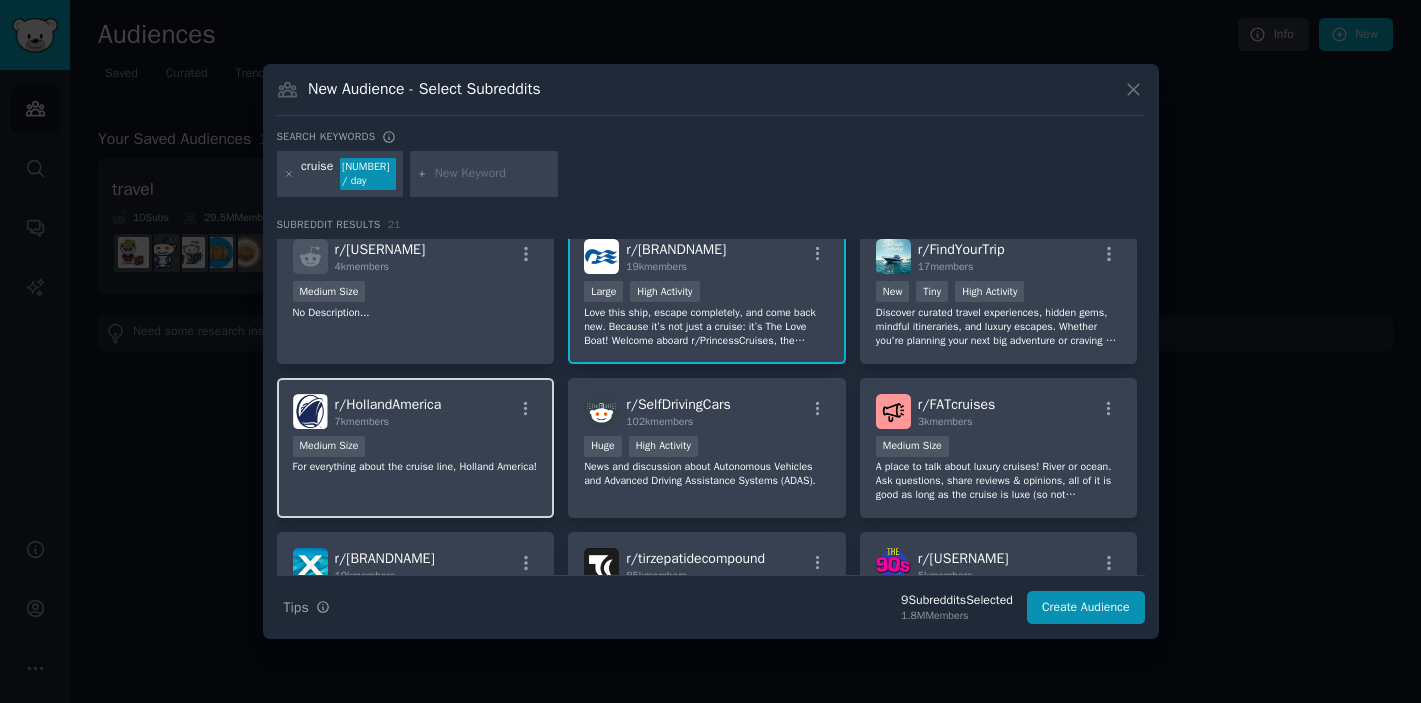 click on "Medium Size" at bounding box center [416, 448] 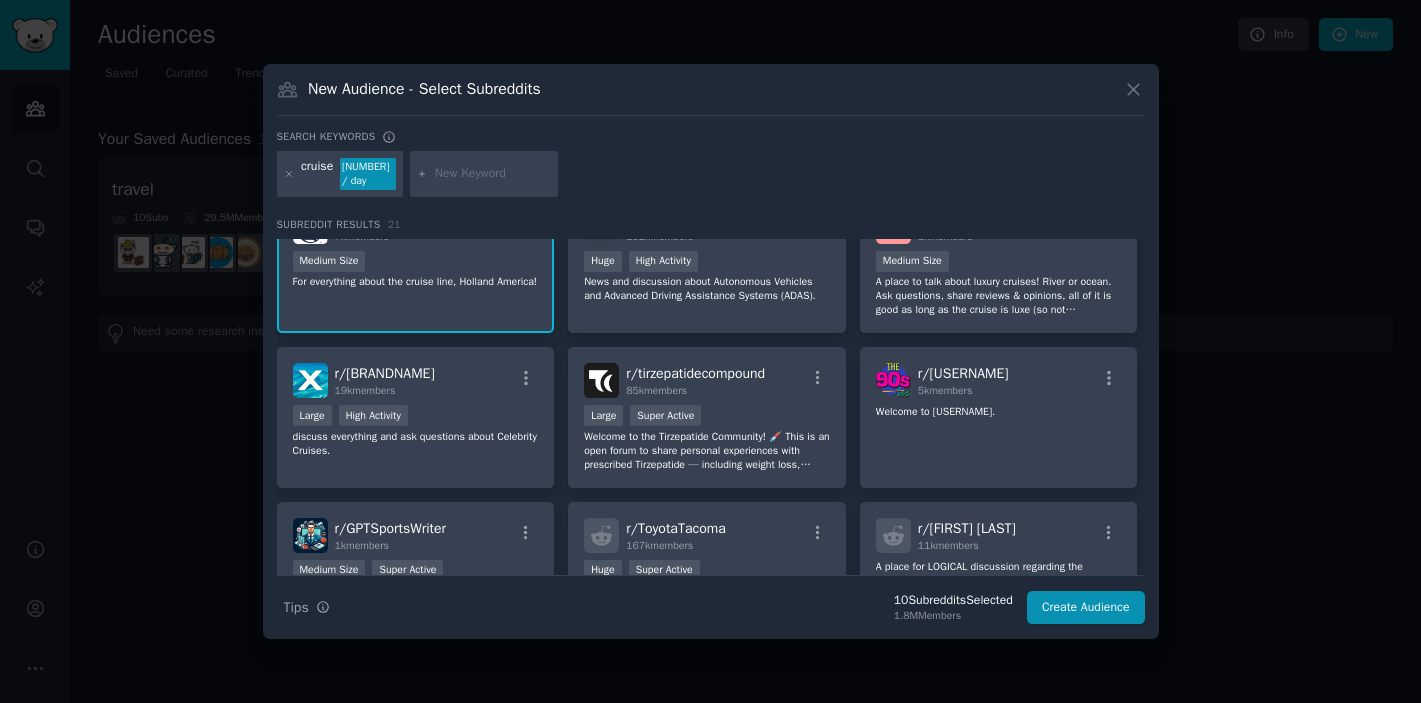 scroll, scrollTop: 646, scrollLeft: 0, axis: vertical 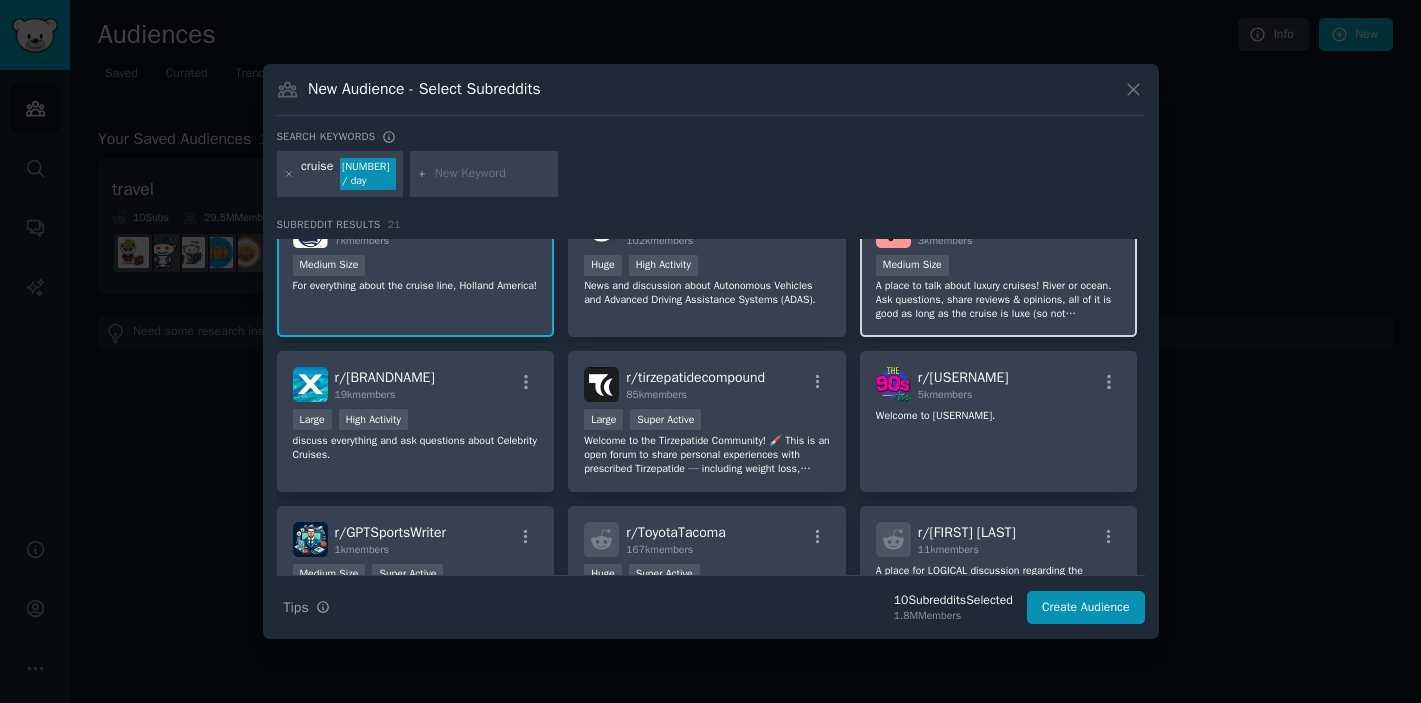 click on "A place to talk about luxury cruises! River or ocean. Ask questions, share reviews & opinions, all of it is good as long as the cruise is luxe (so not [BRANDNAME] / [BRANDNAME] please!)
......................................................................
Some example brands: [BRANDNAME] | [BRANDNAME] | [BRANDNAME] | [BRANDNAME] | [BRANDNAME] | [BRANDNAME] | [BRANDNAME] | [BRANDNAME] | [BRANDNAME]" at bounding box center [999, 300] 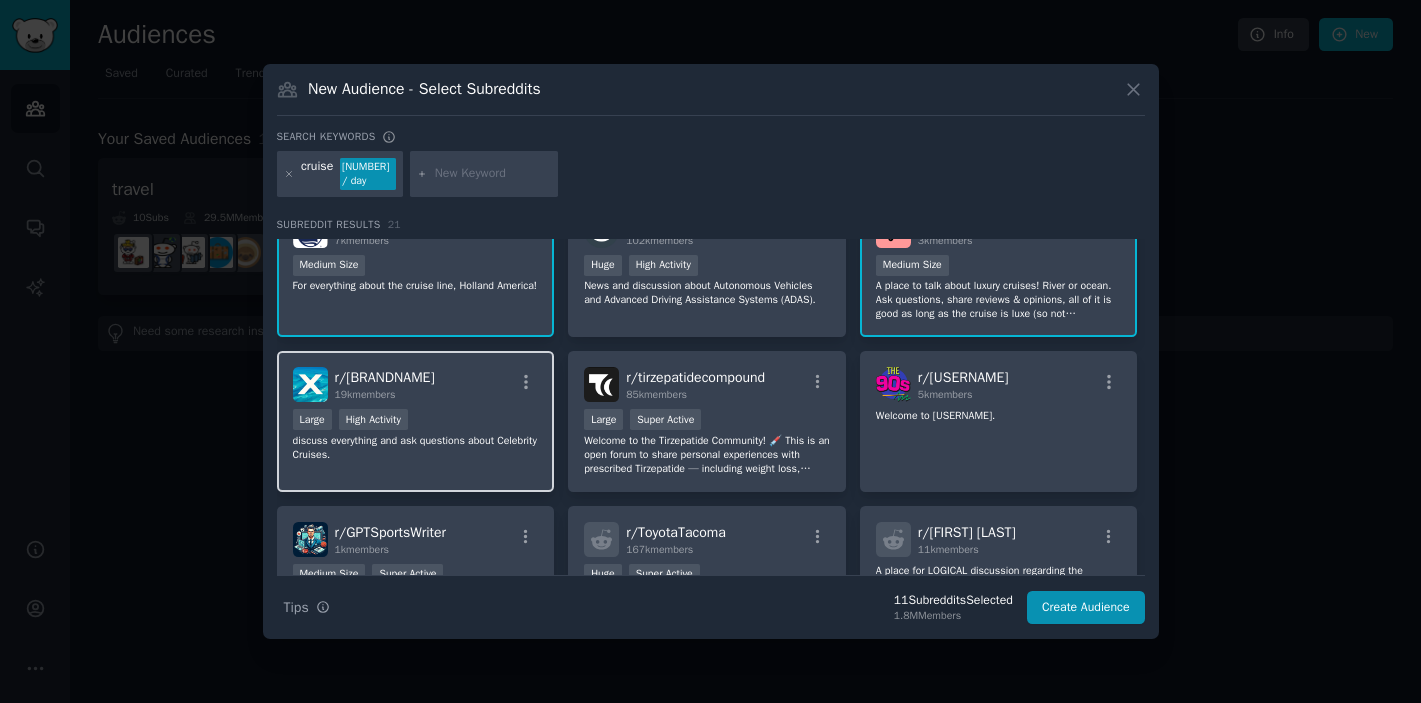 click on "Large High Activity" at bounding box center (416, 421) 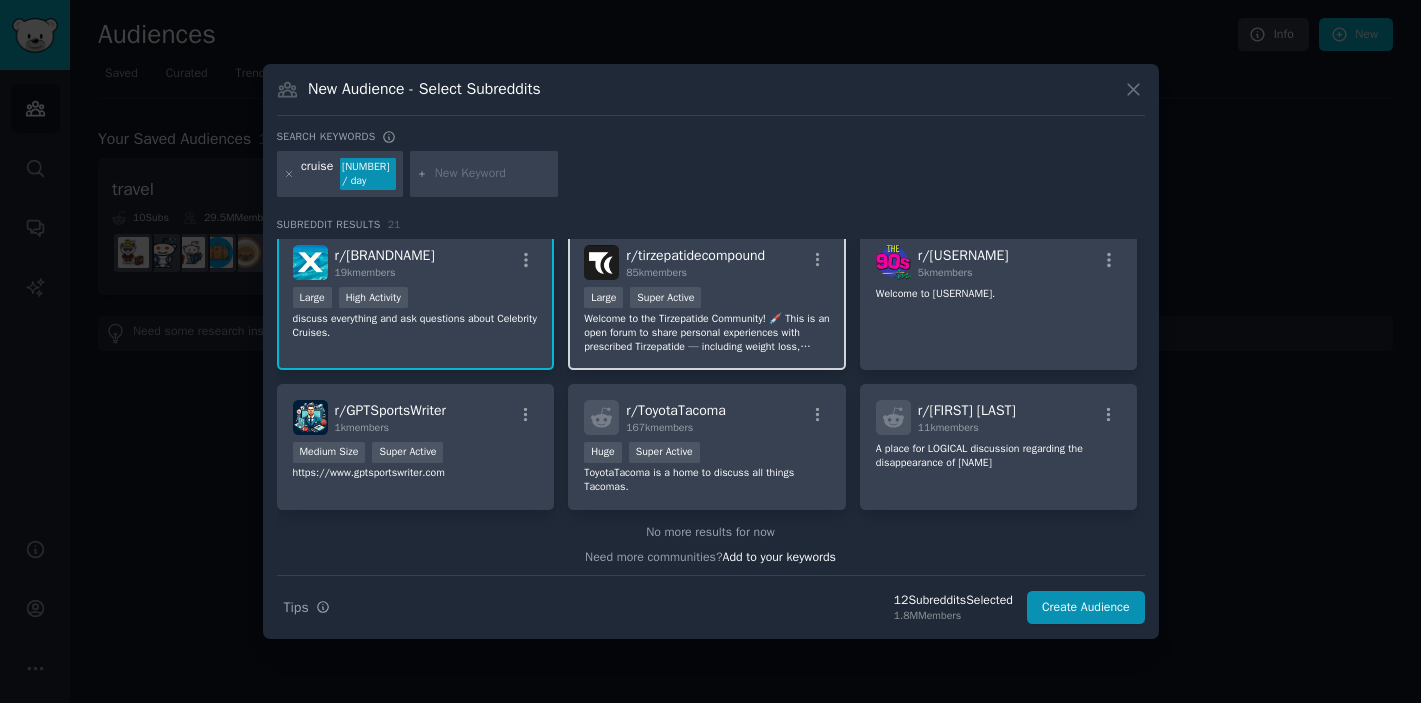 scroll, scrollTop: 773, scrollLeft: 0, axis: vertical 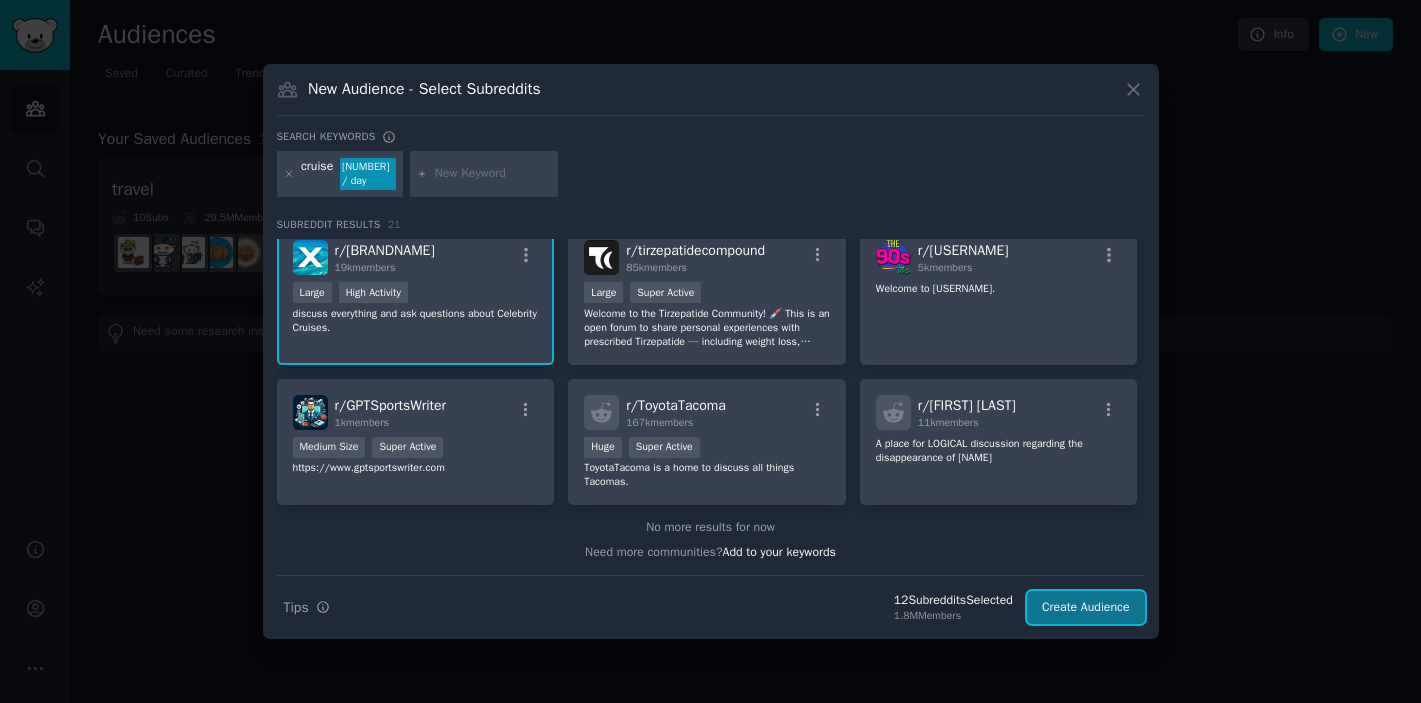 click on "Create Audience" at bounding box center (1086, 608) 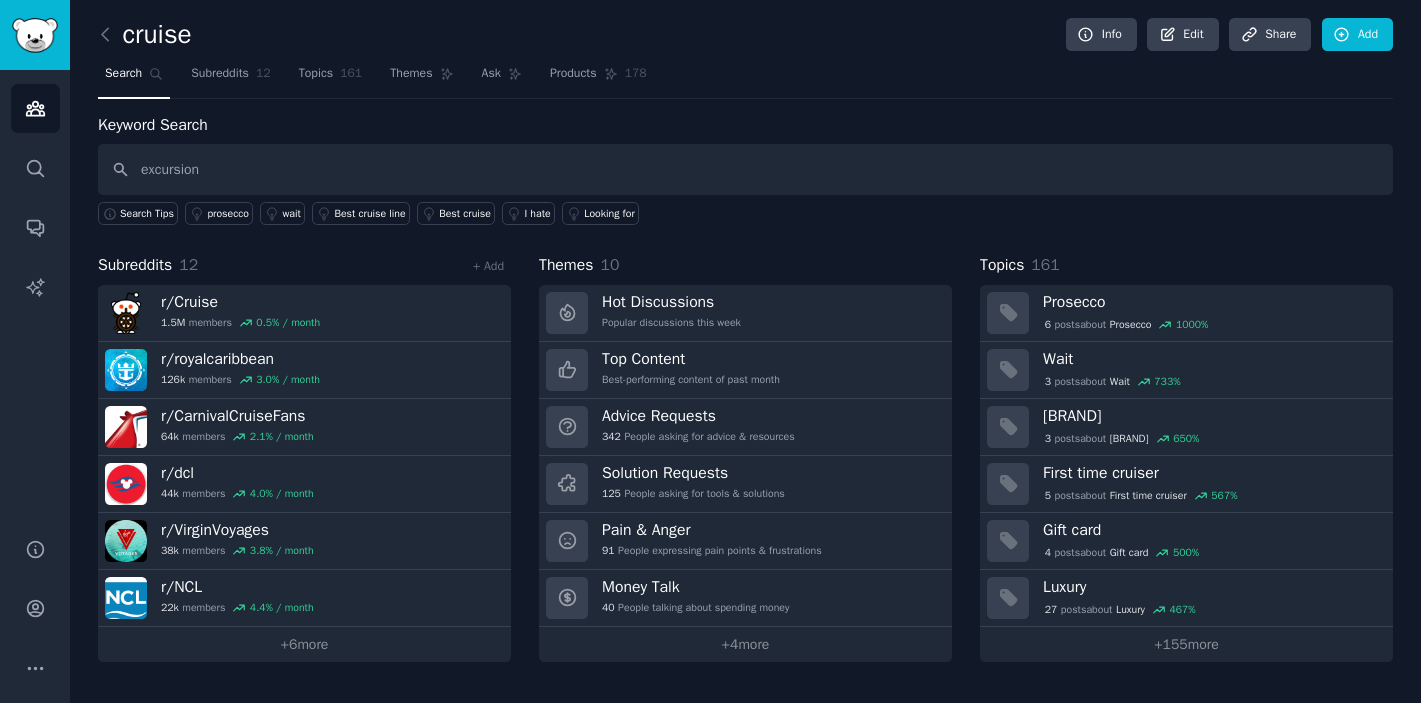 type on "excursion" 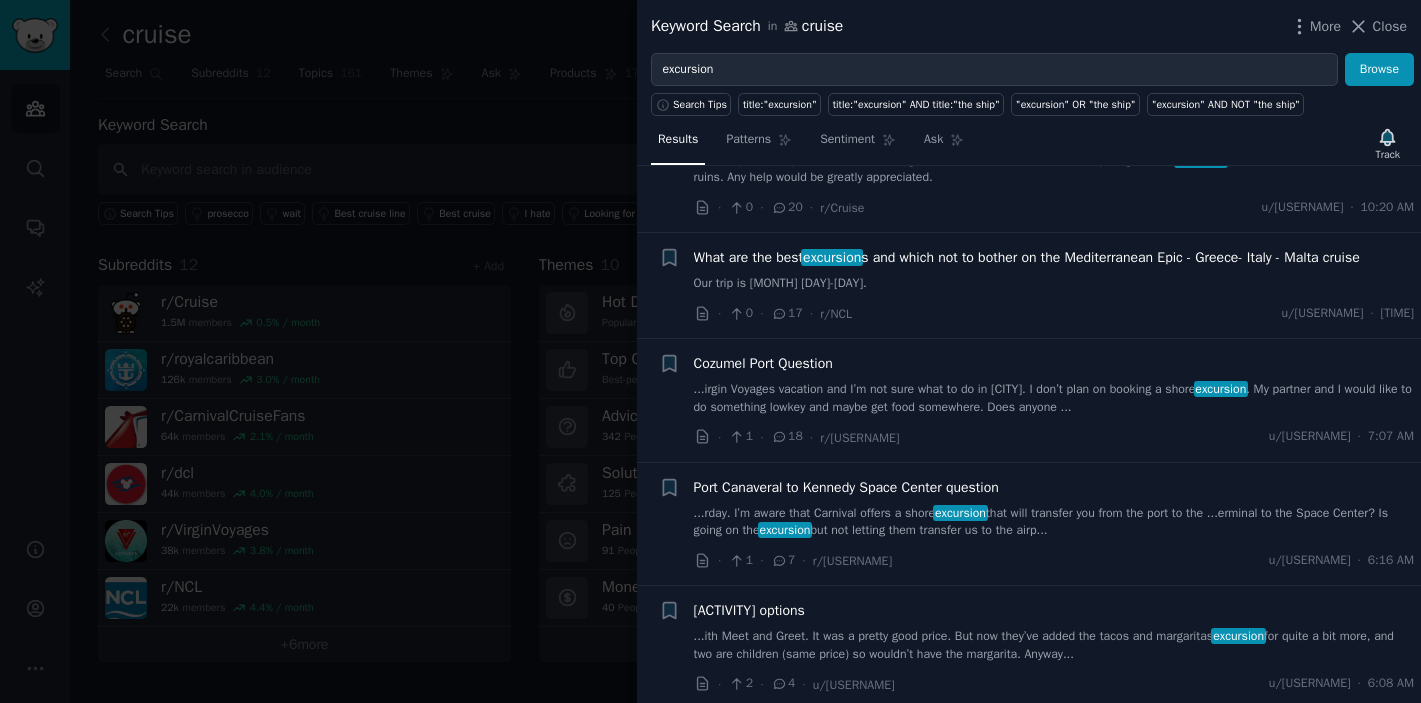 scroll, scrollTop: 1174, scrollLeft: 0, axis: vertical 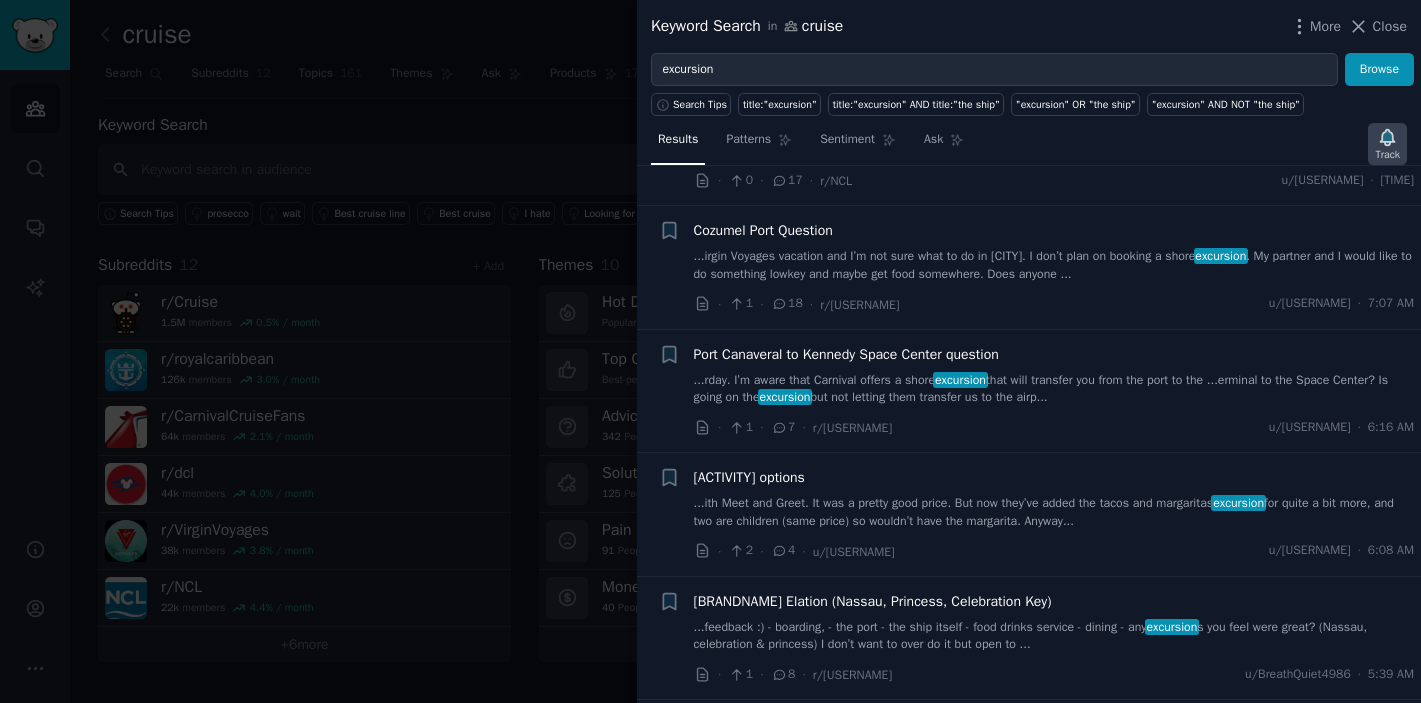 click 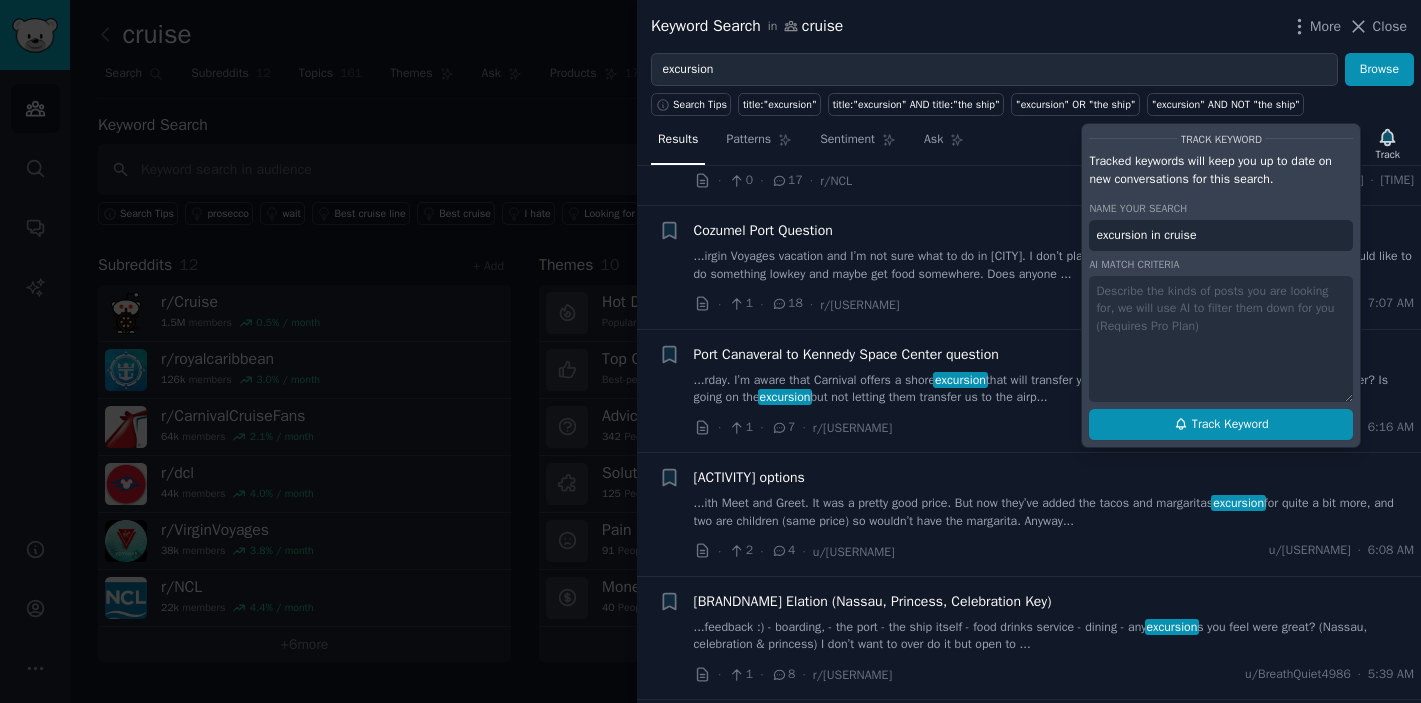 click on "Track Keyword" at bounding box center [1230, 425] 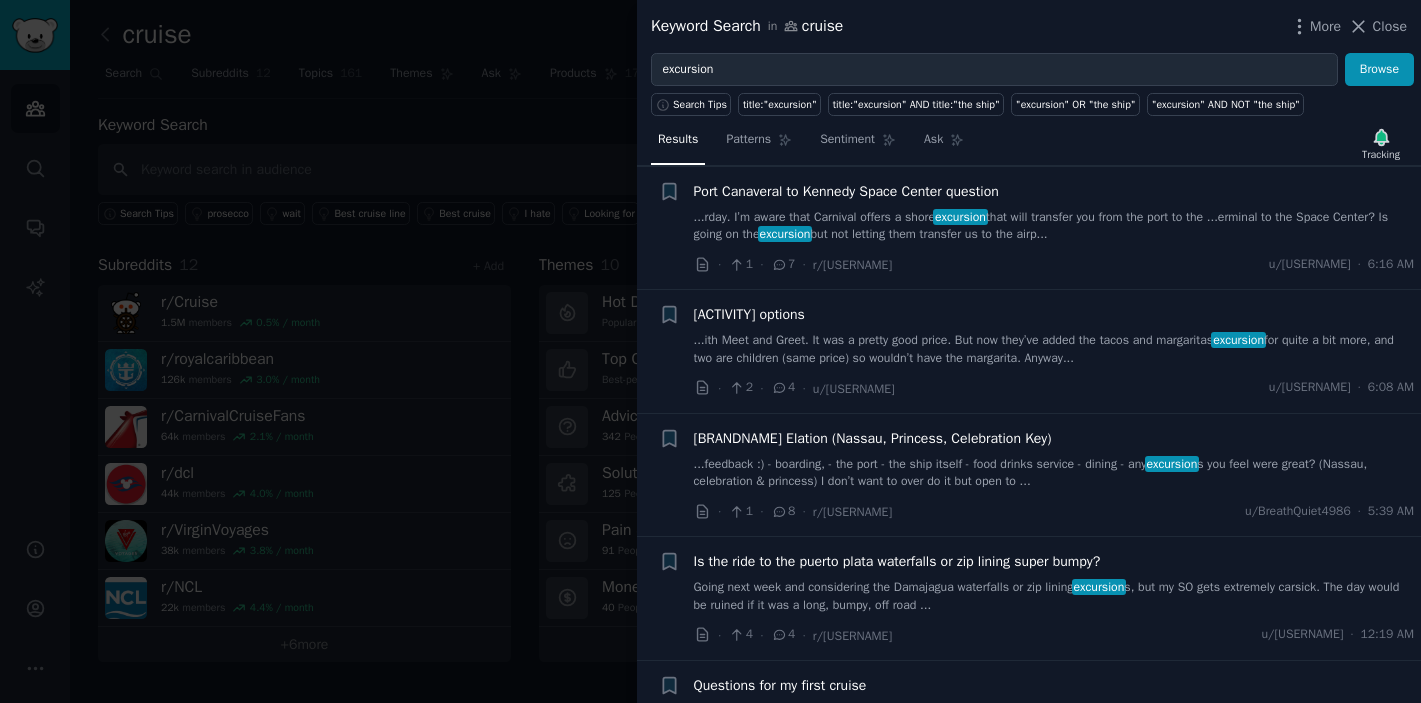 scroll, scrollTop: 1187, scrollLeft: 0, axis: vertical 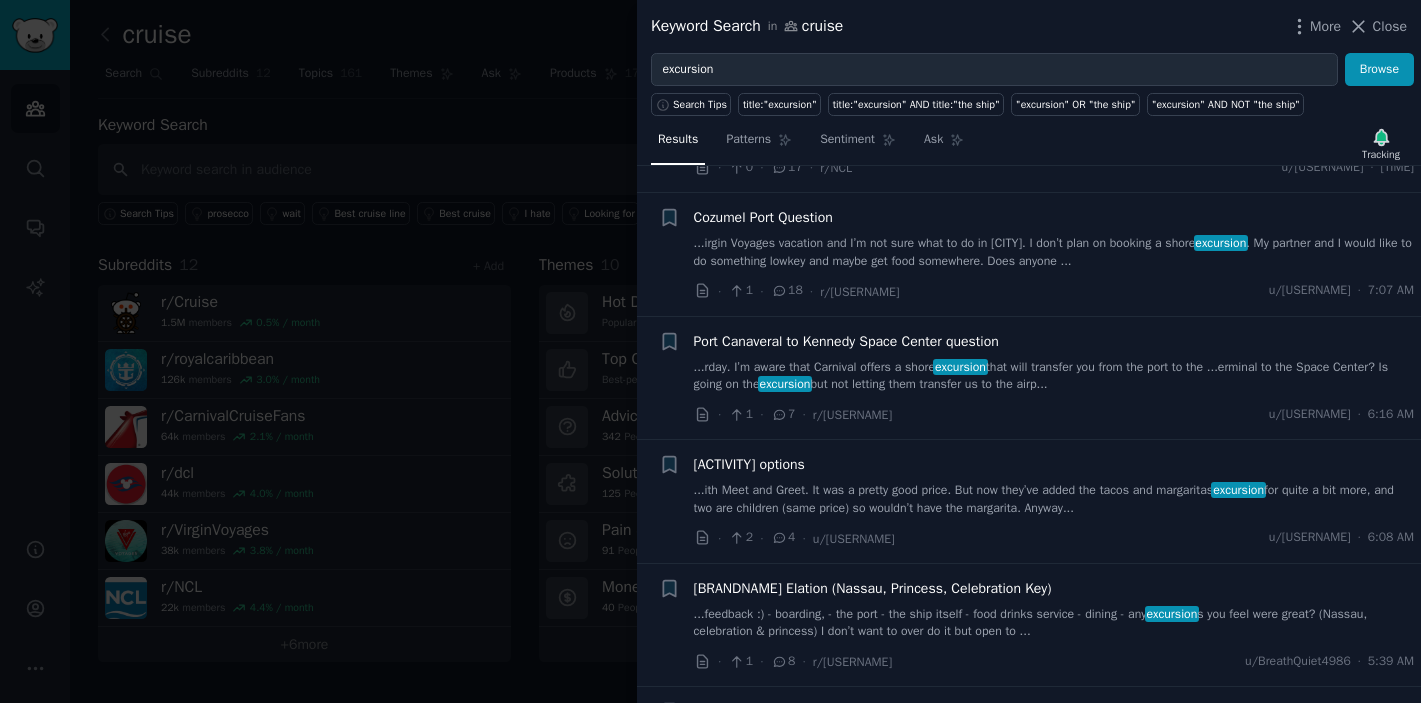 click on "excursion" at bounding box center (960, 367) 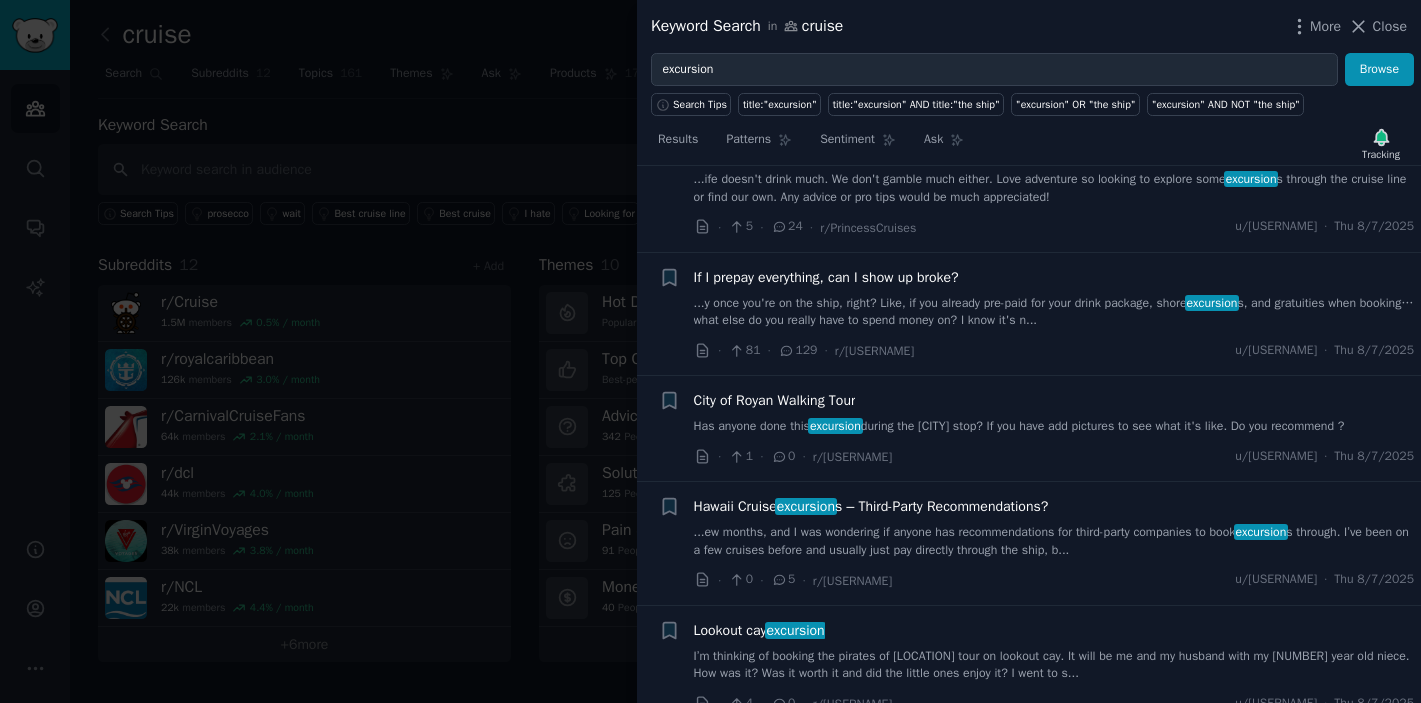 scroll, scrollTop: 2406, scrollLeft: 0, axis: vertical 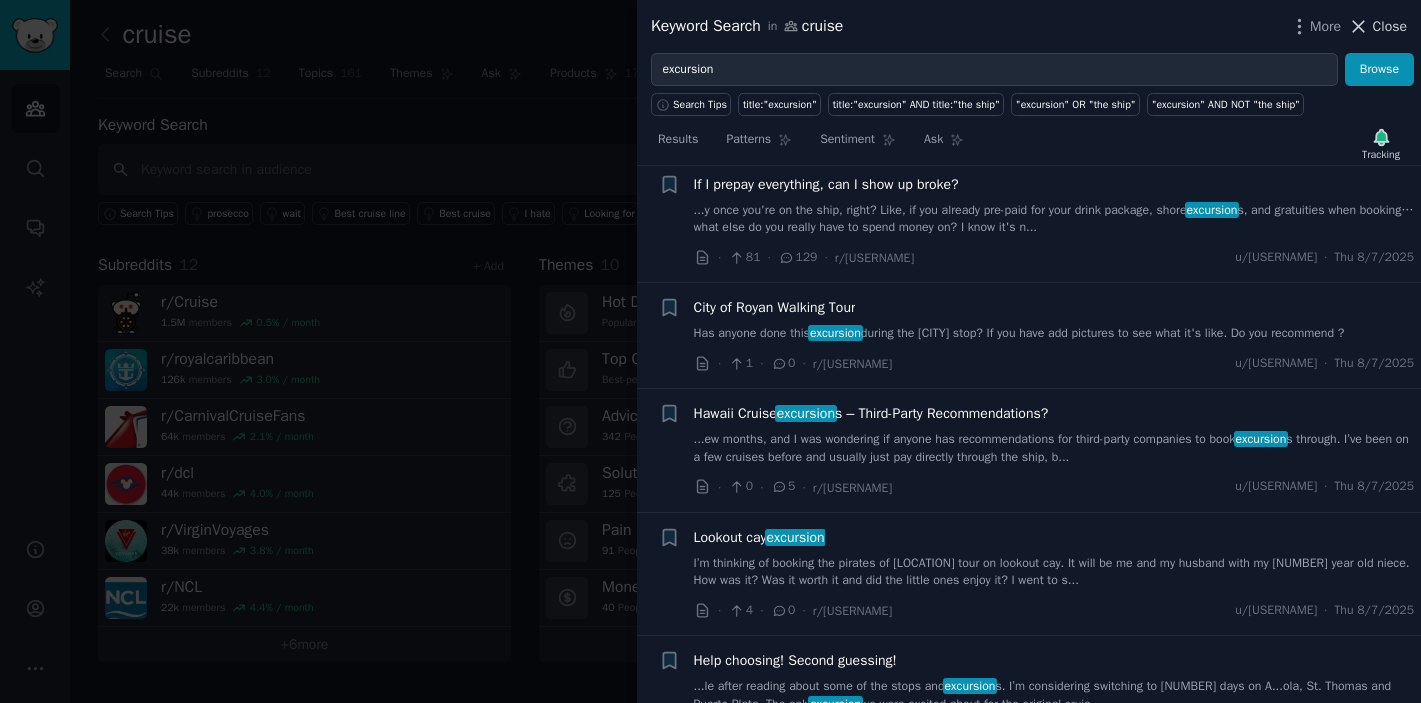 click on "Close" at bounding box center [1390, 26] 